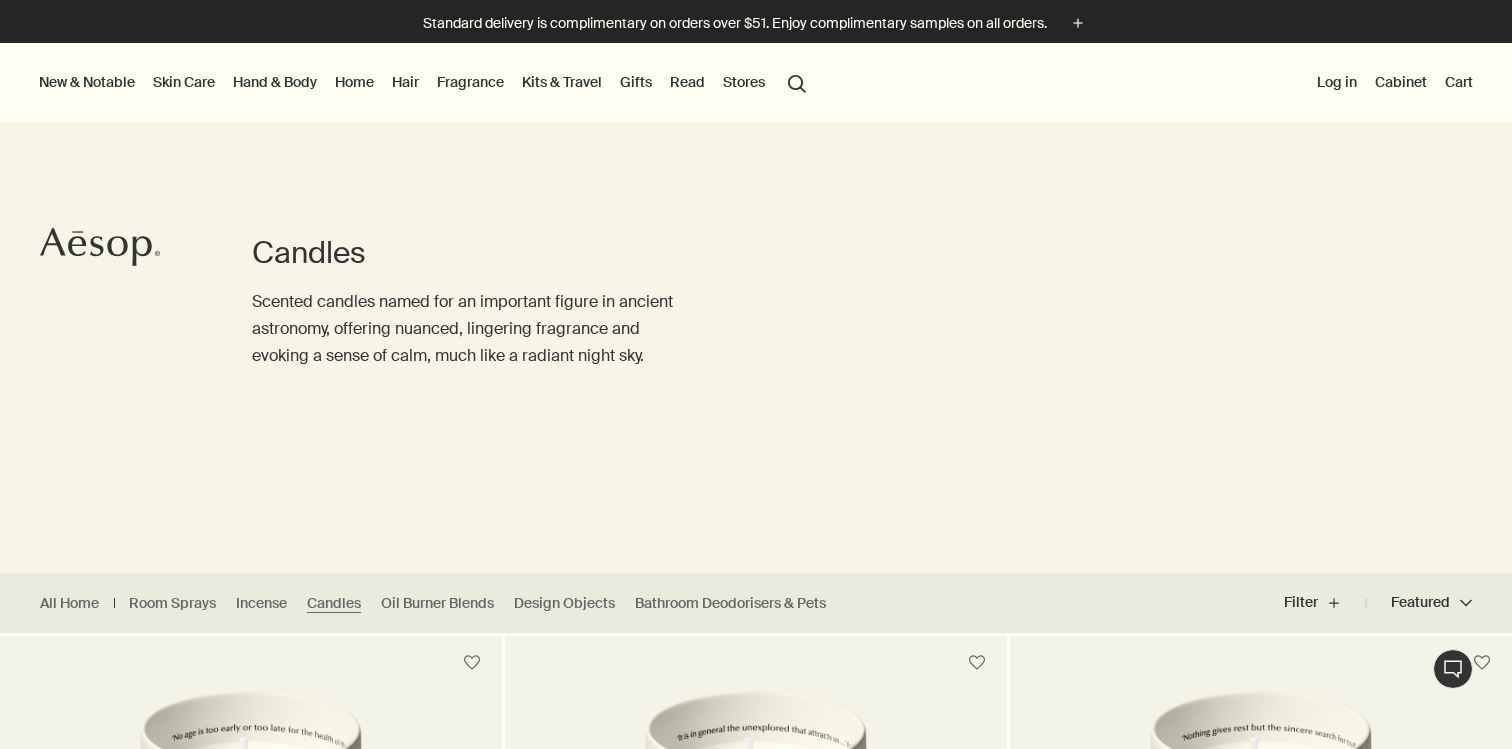 scroll, scrollTop: 343, scrollLeft: 0, axis: vertical 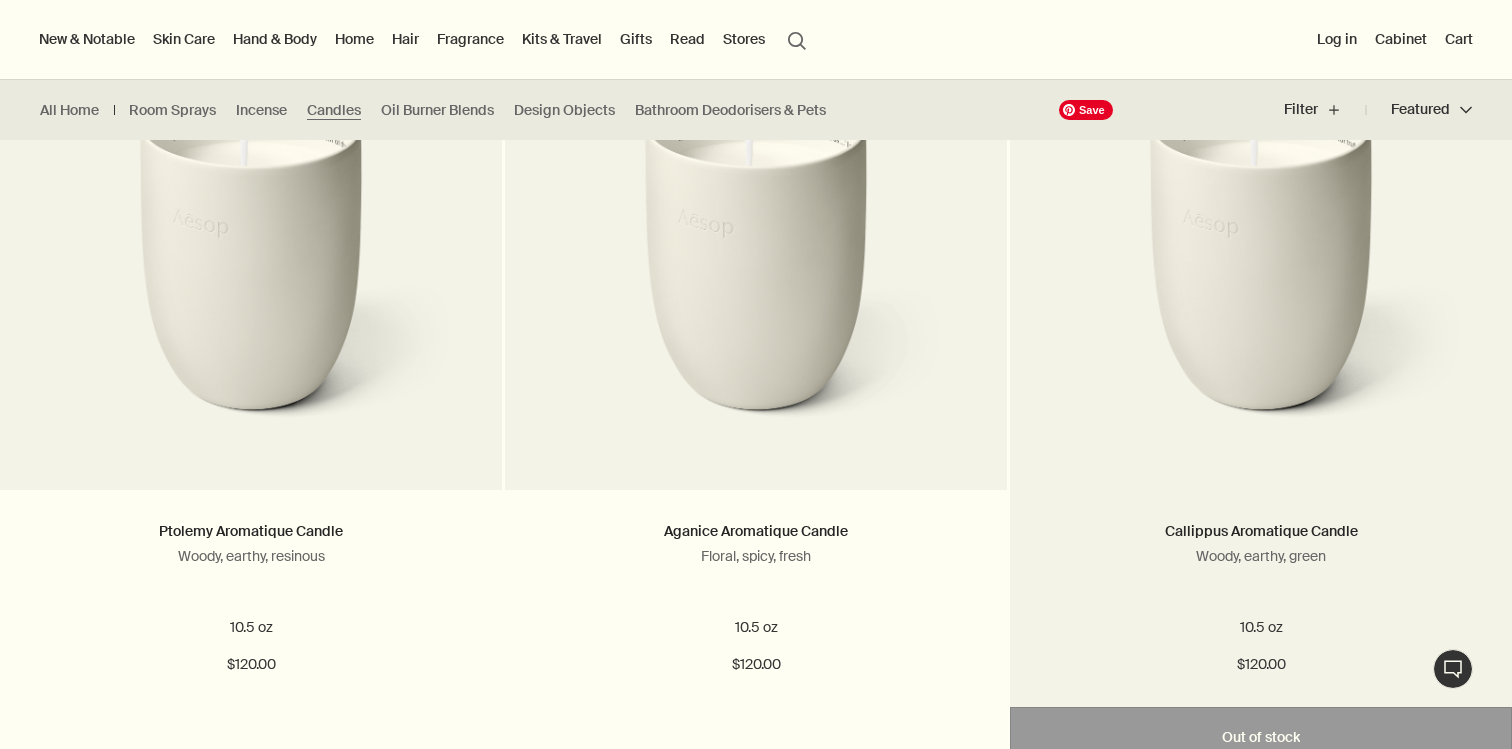 click at bounding box center [1260, 275] 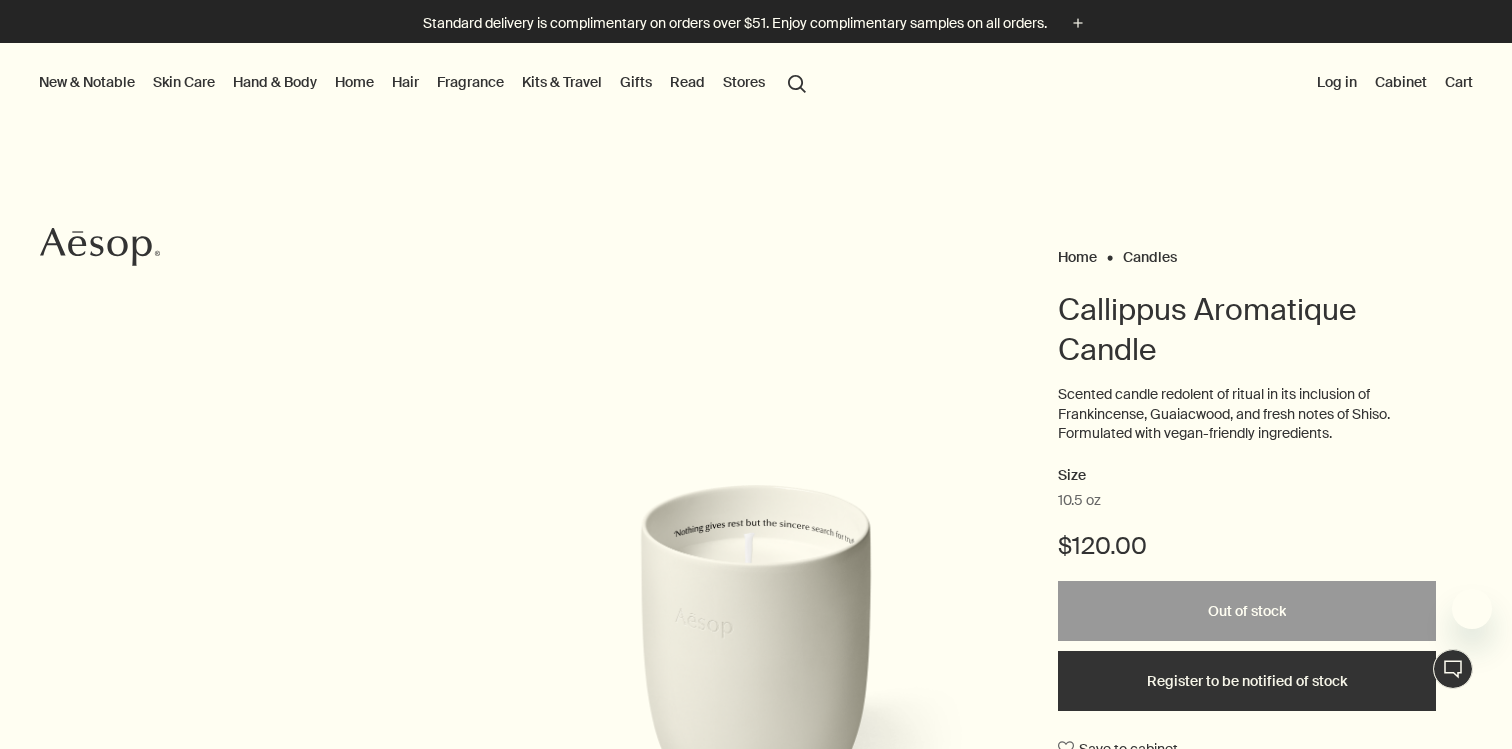 scroll, scrollTop: 0, scrollLeft: 0, axis: both 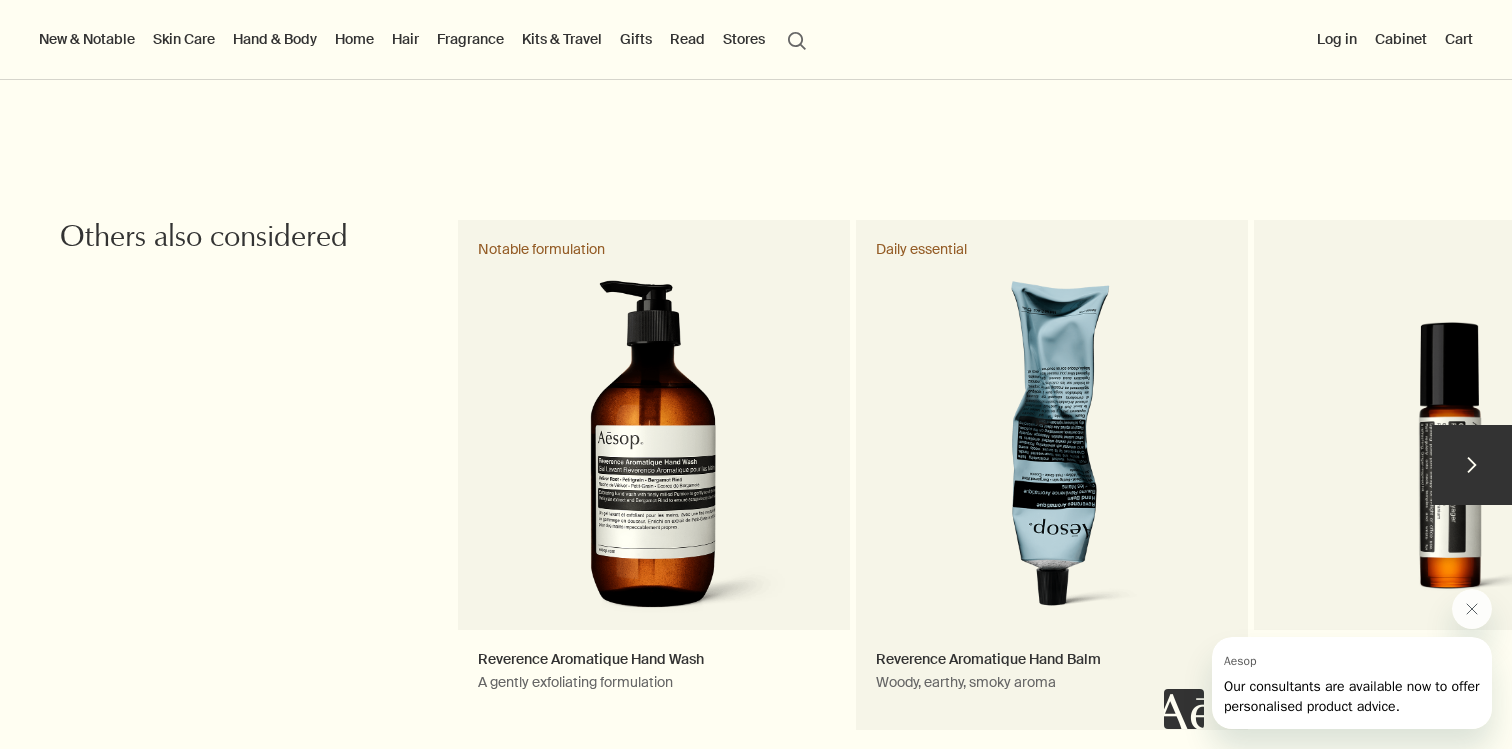 click on "Reverence Aromatique Hand Balm Woody, earthy, smoky aroma Daily essential" at bounding box center [1052, 475] 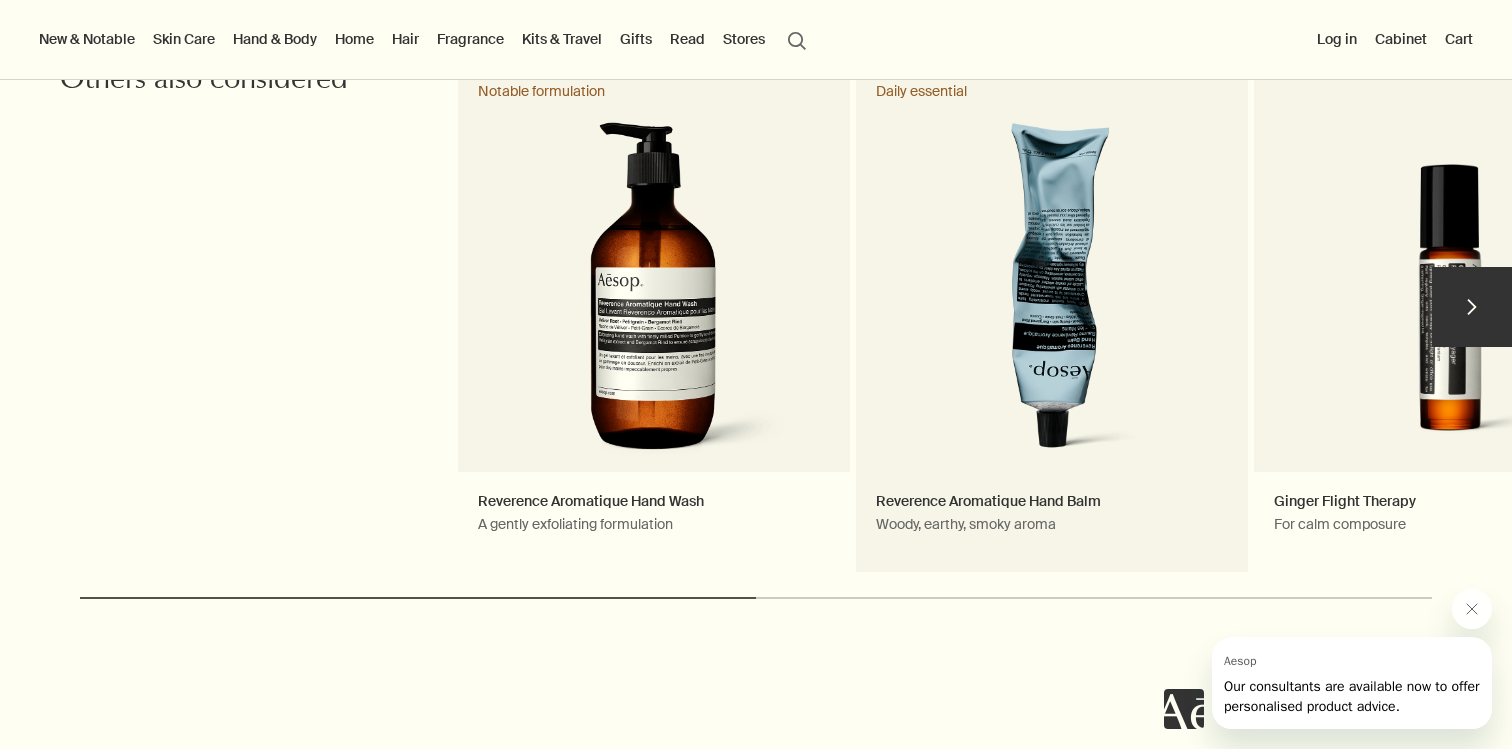 scroll, scrollTop: 2338, scrollLeft: 0, axis: vertical 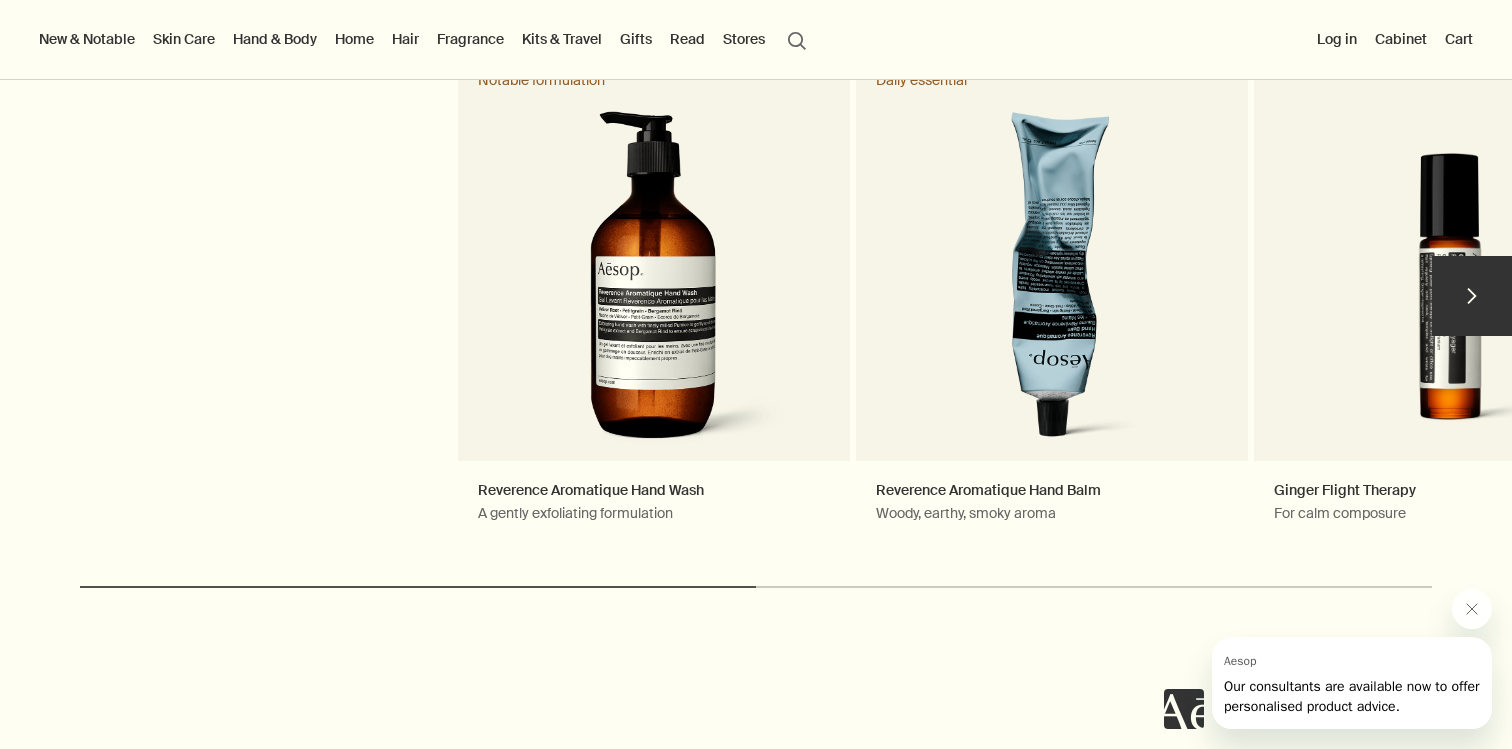 click on "chevron" at bounding box center (1472, 296) 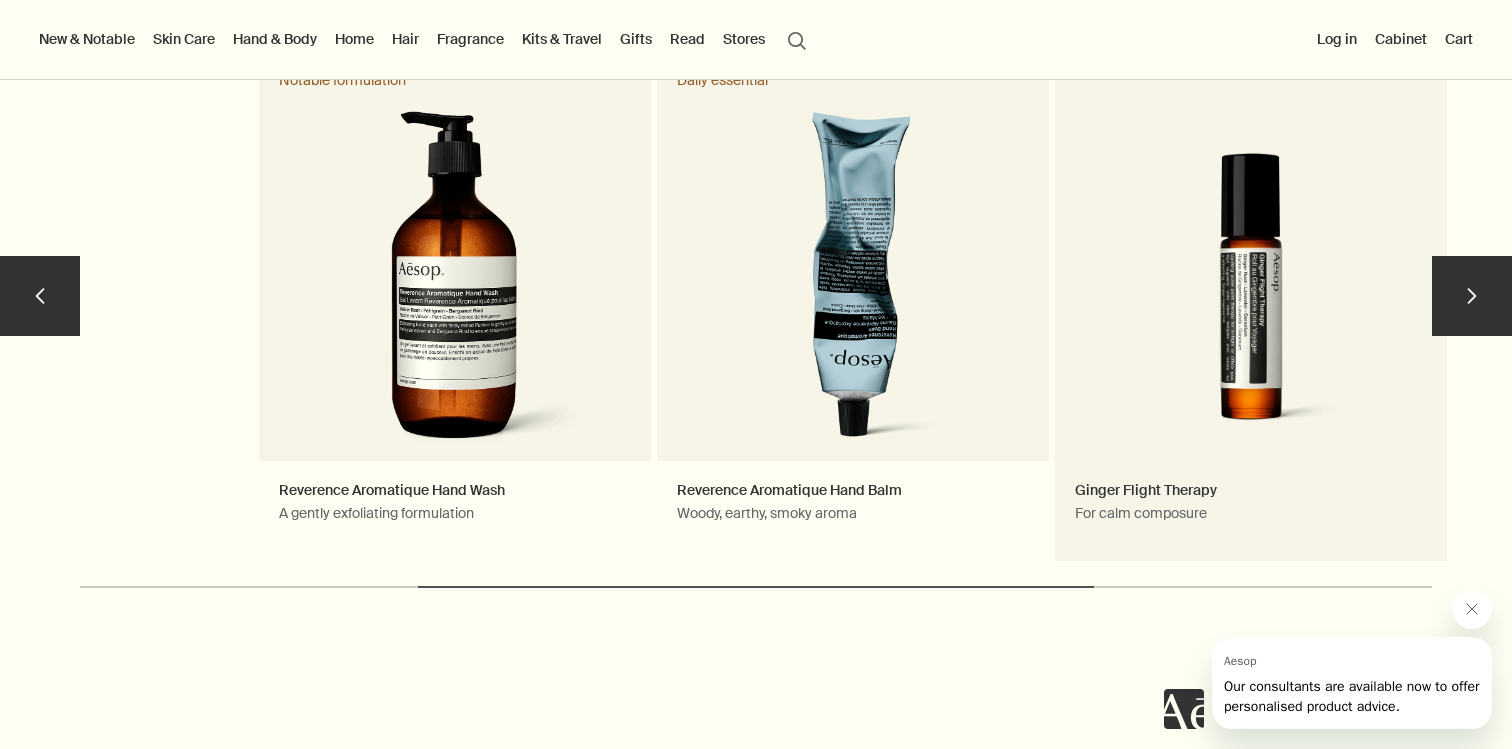 type 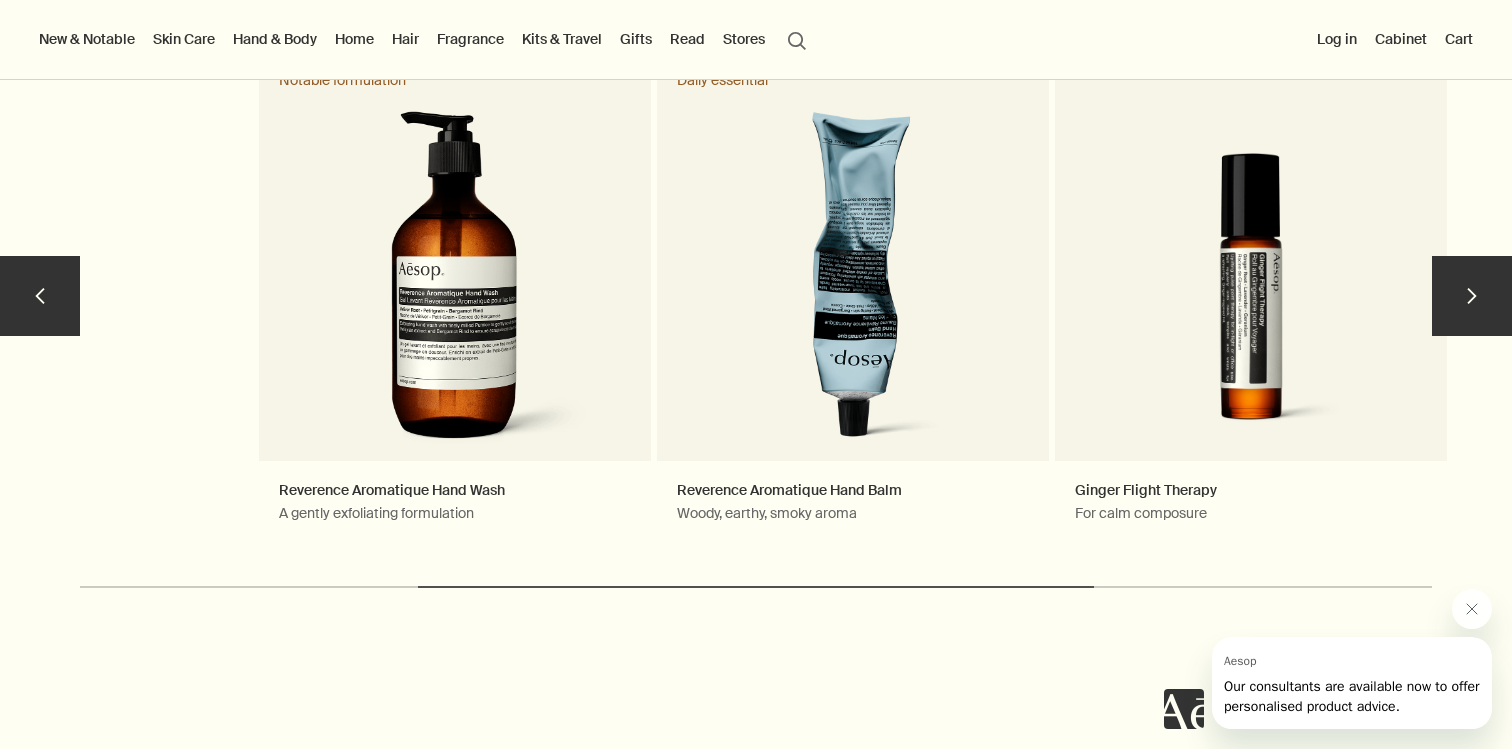 click on "chevron" at bounding box center (1472, 296) 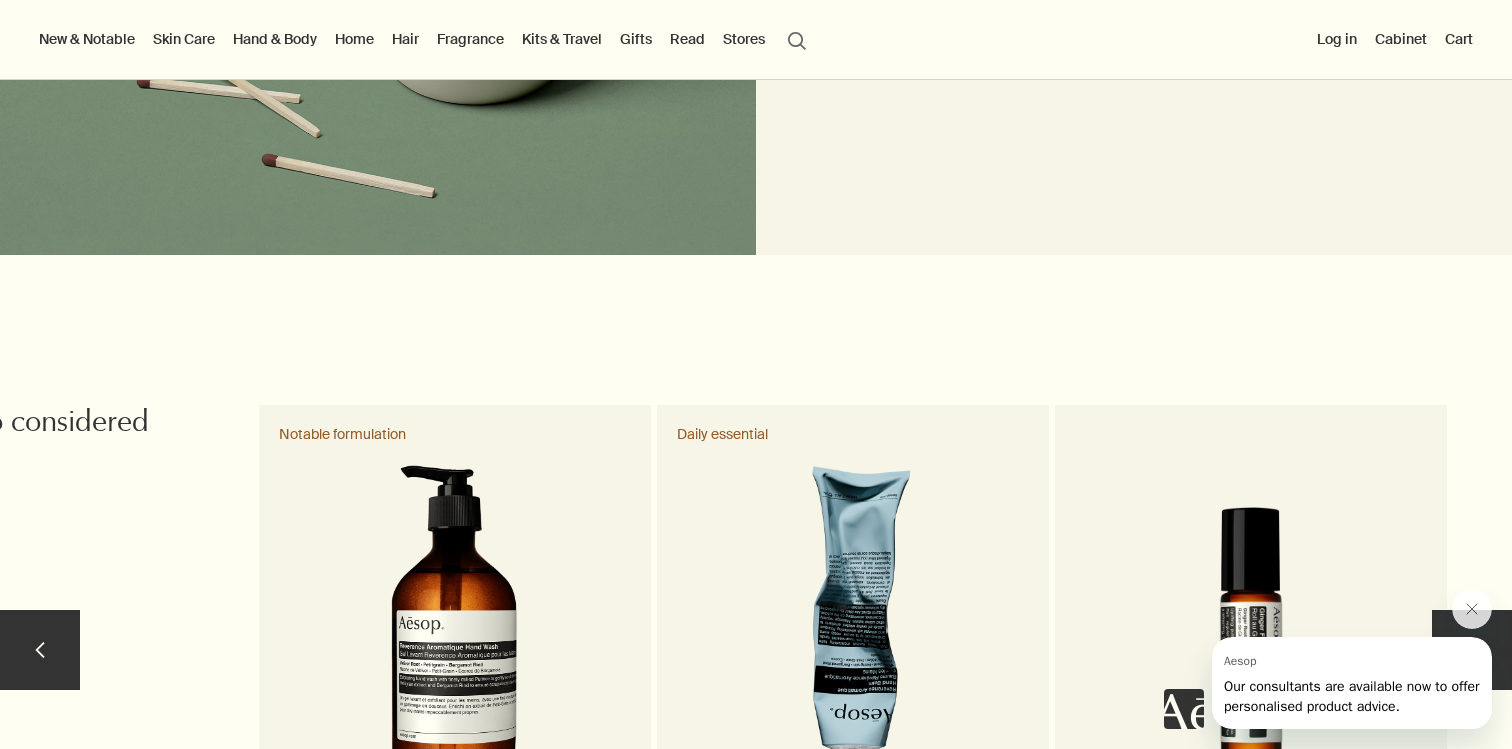 scroll, scrollTop: 995, scrollLeft: 0, axis: vertical 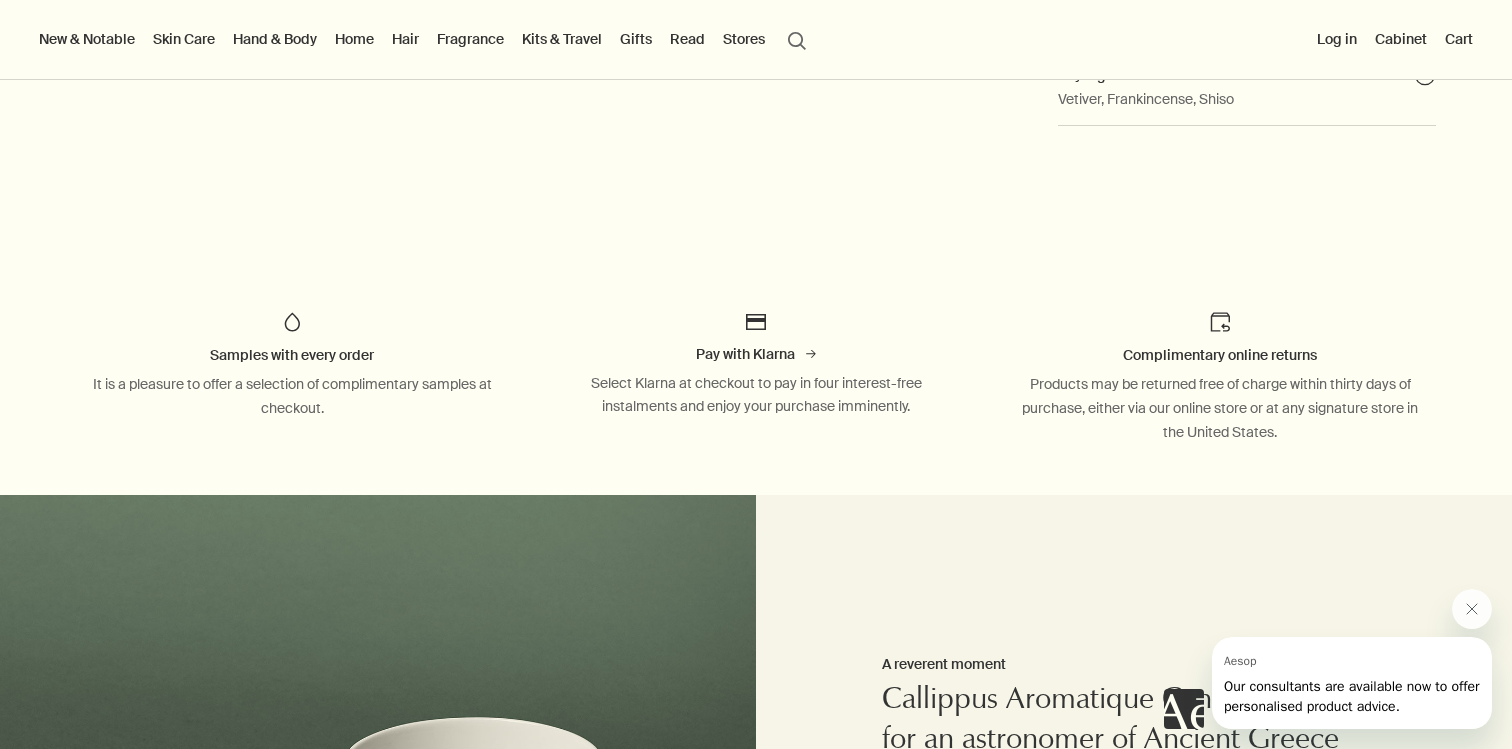 click on "Fragrance" at bounding box center [470, 39] 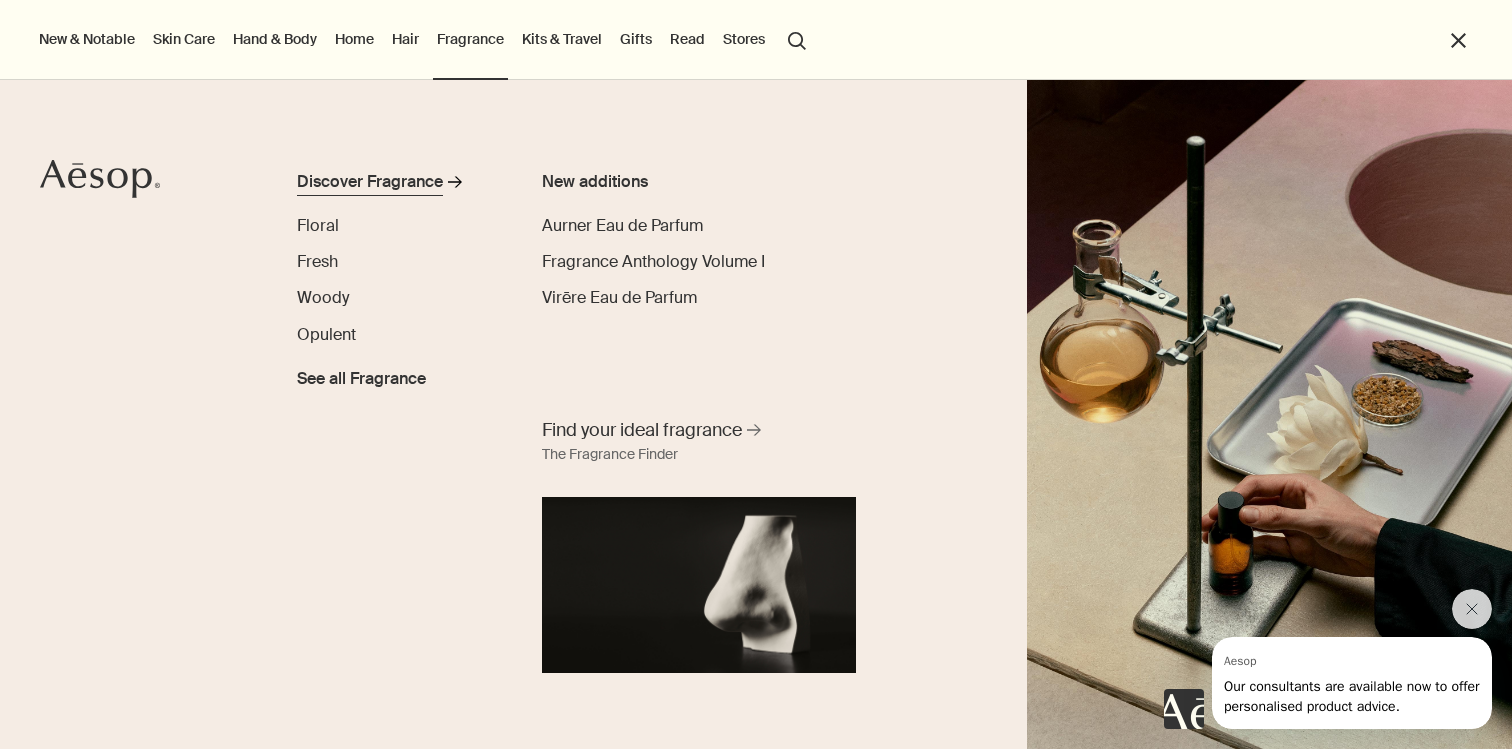 click on "Discover Fragrance" at bounding box center [370, 182] 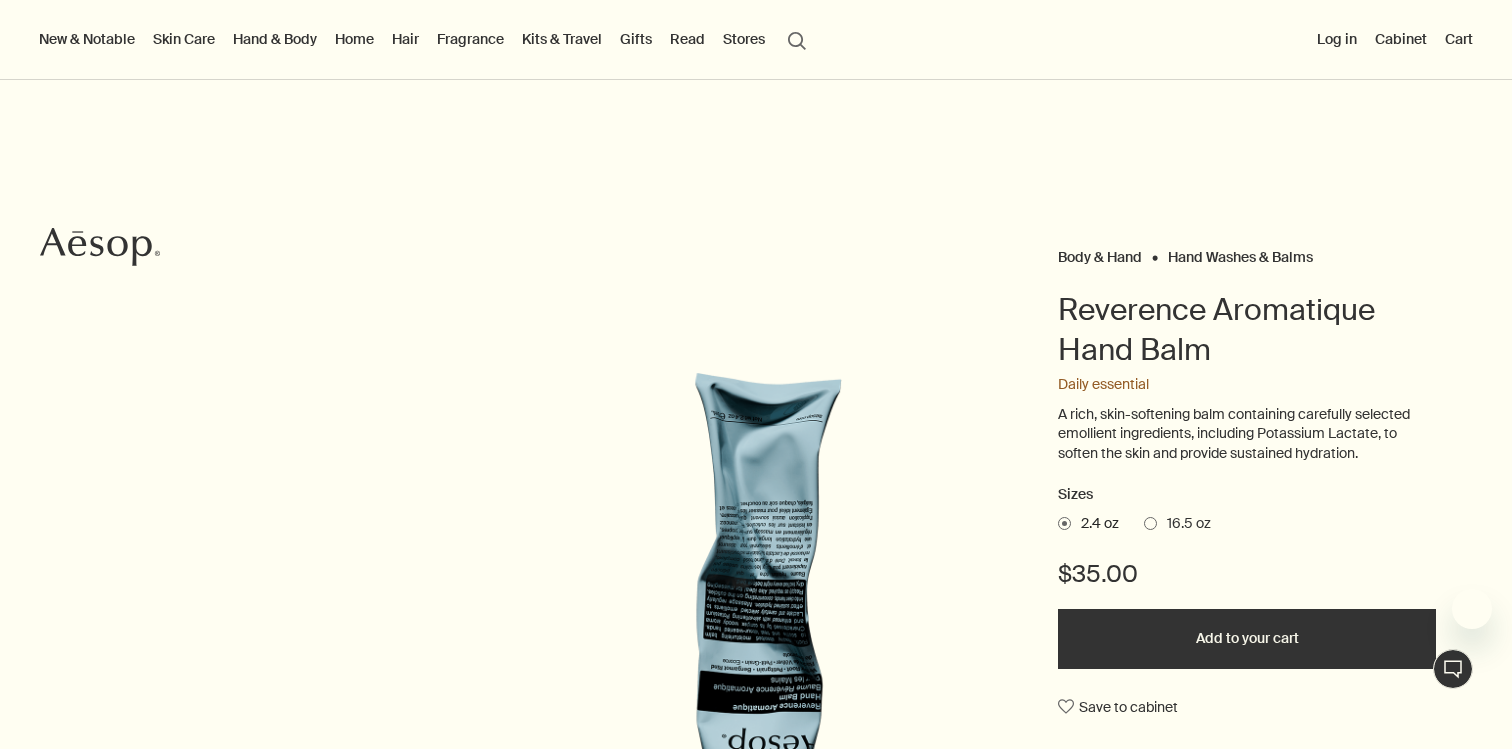 scroll, scrollTop: 0, scrollLeft: 0, axis: both 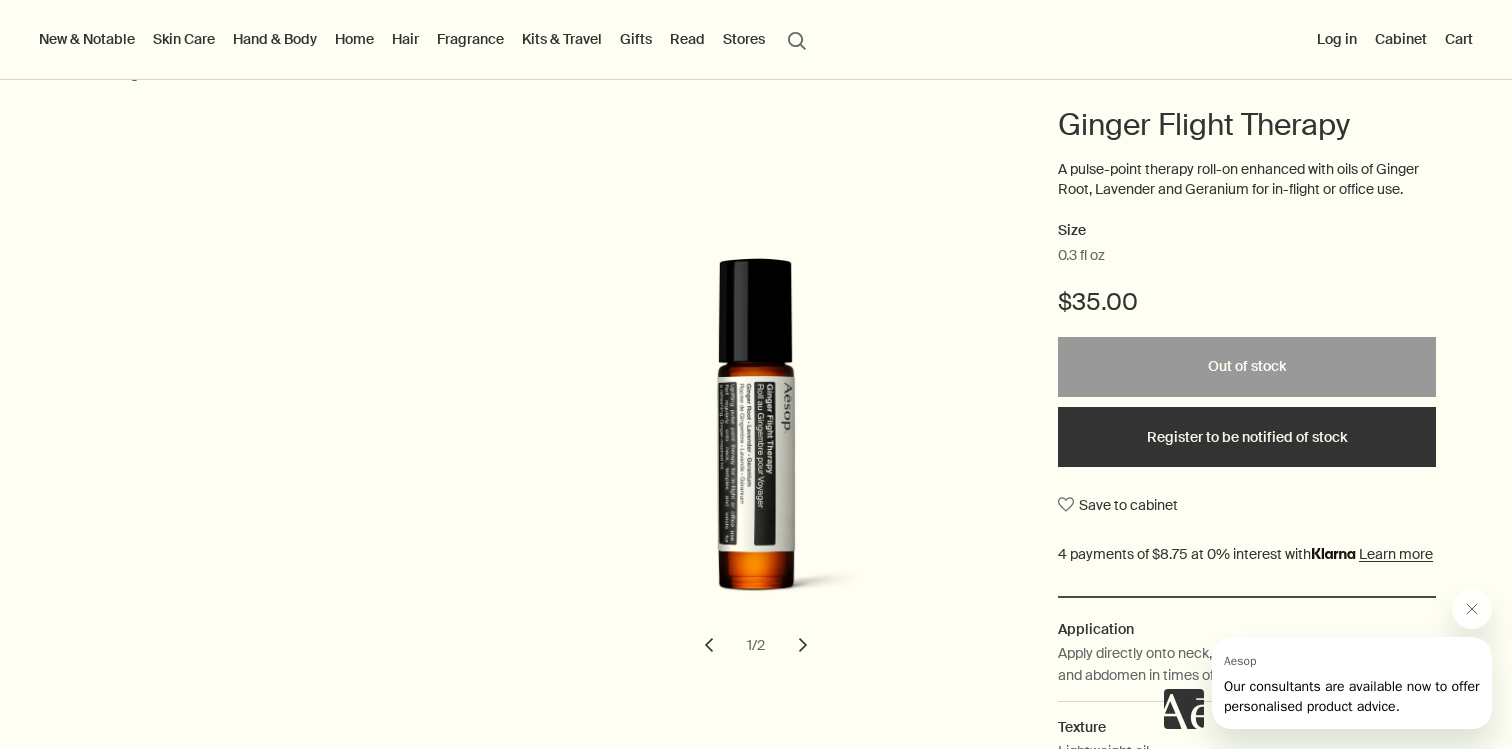 click on "chevron" at bounding box center [803, 645] 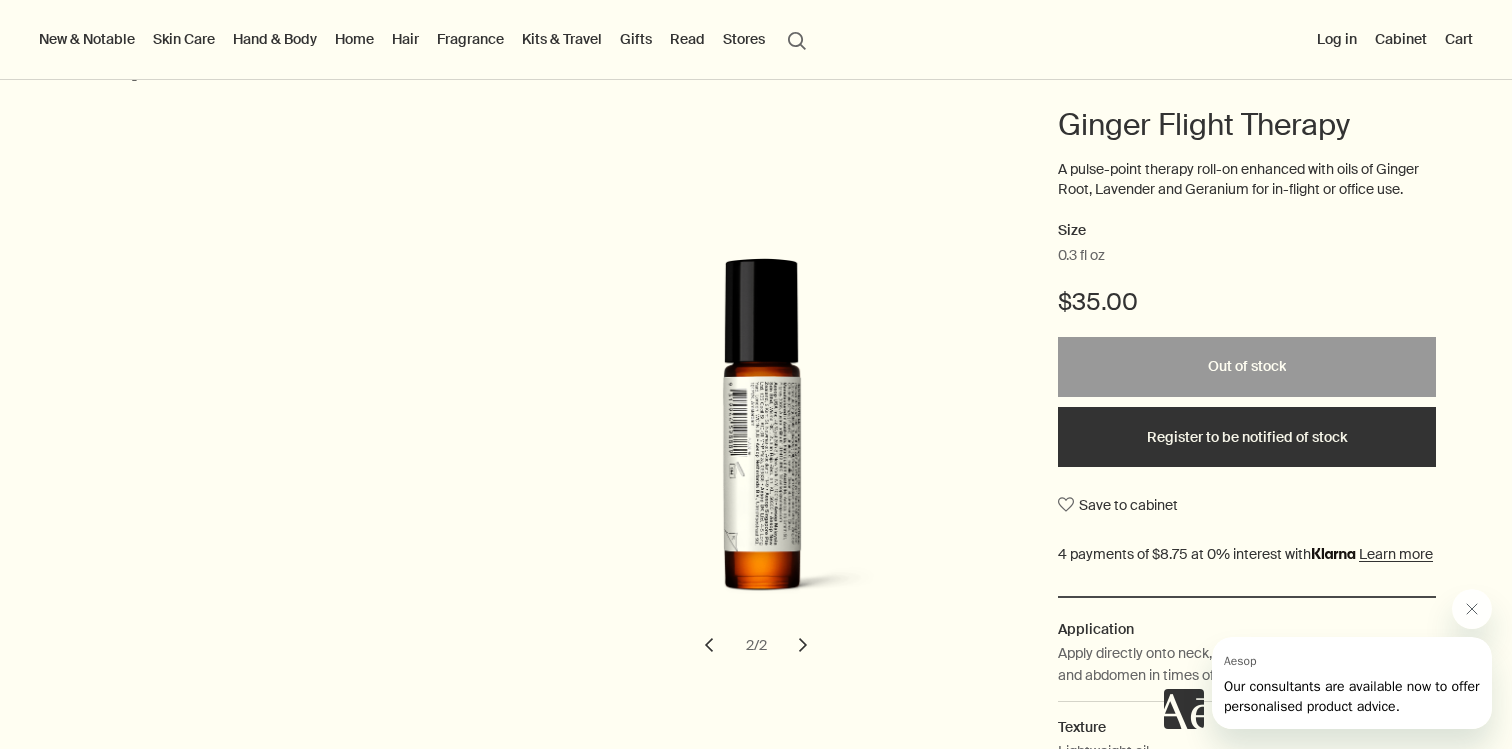 click on "chevron" at bounding box center [803, 645] 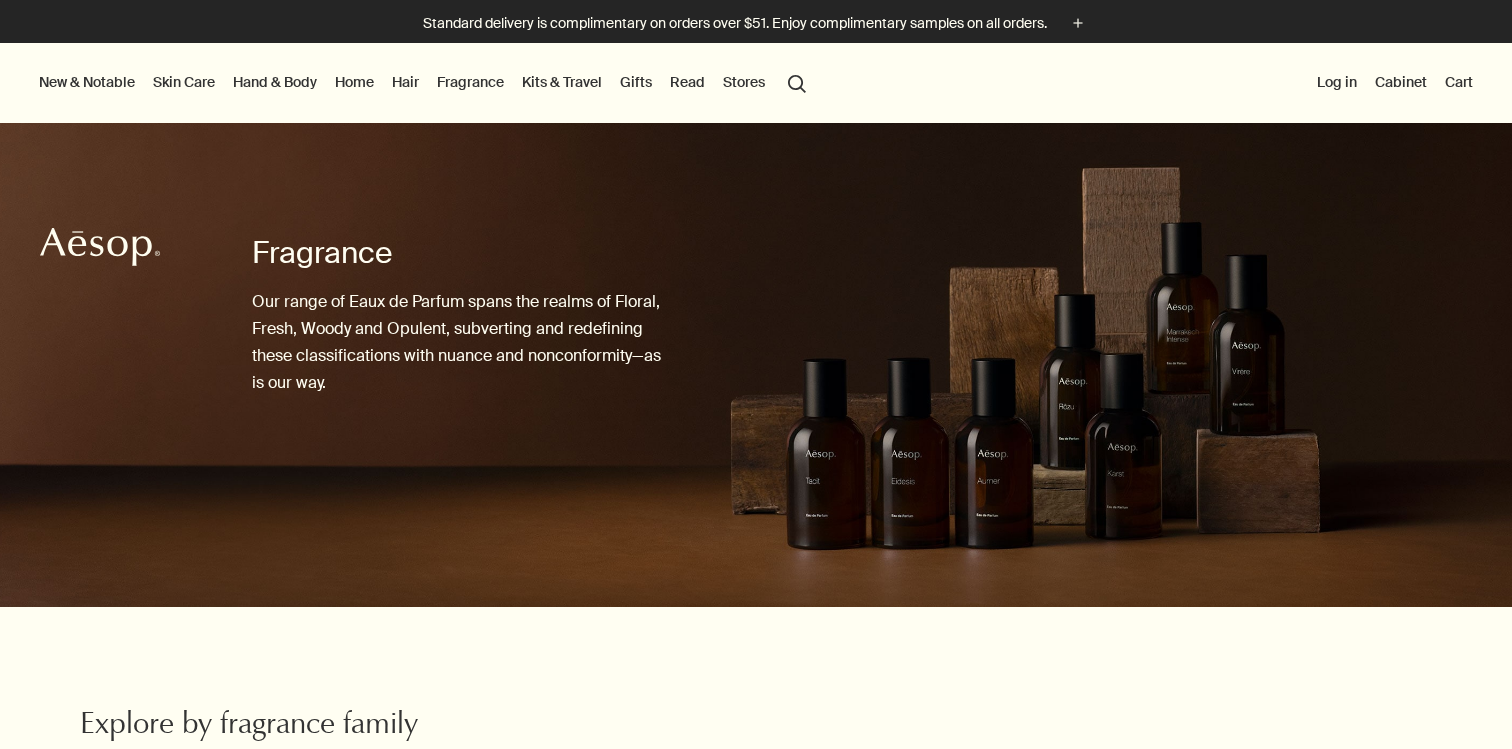 scroll, scrollTop: 0, scrollLeft: 0, axis: both 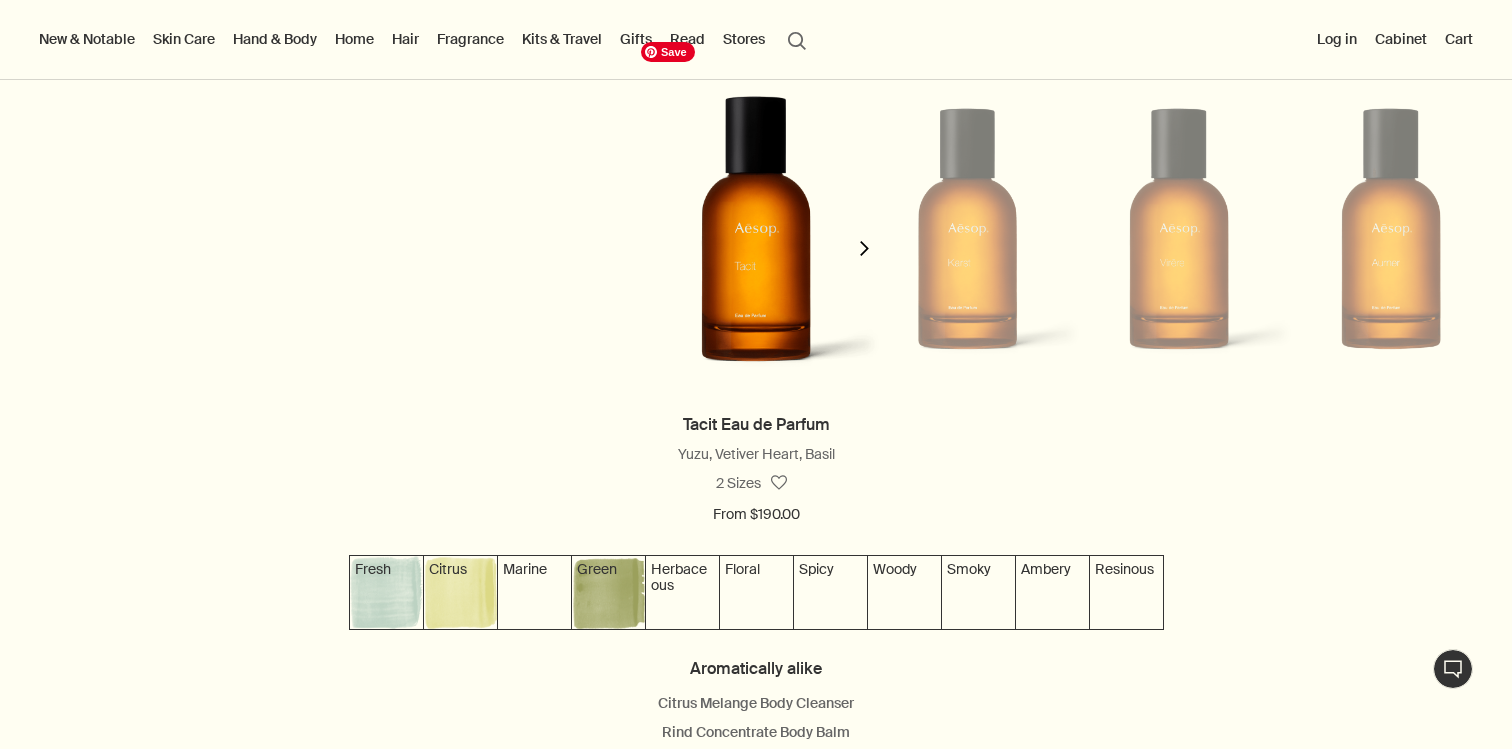 click at bounding box center (755, 229) 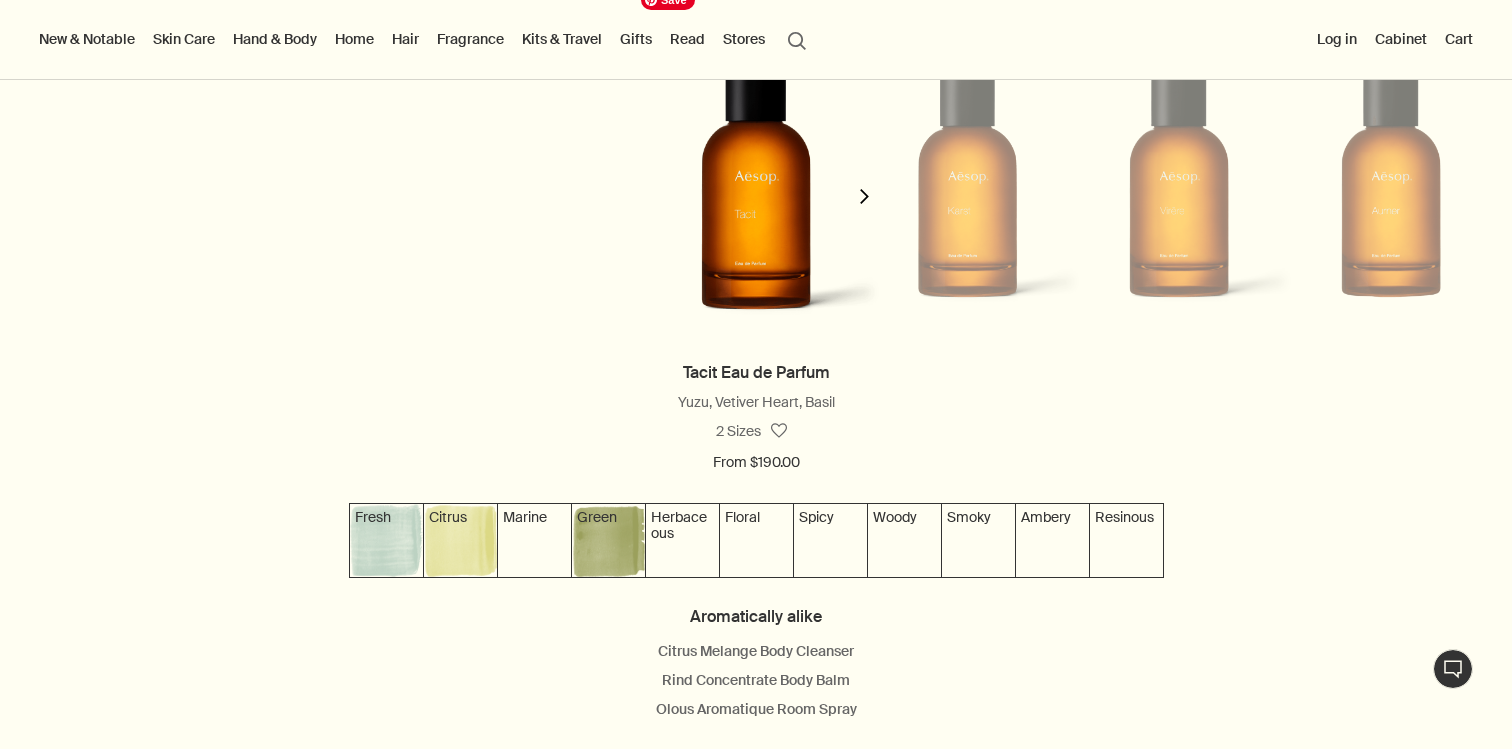 scroll, scrollTop: 1888, scrollLeft: 0, axis: vertical 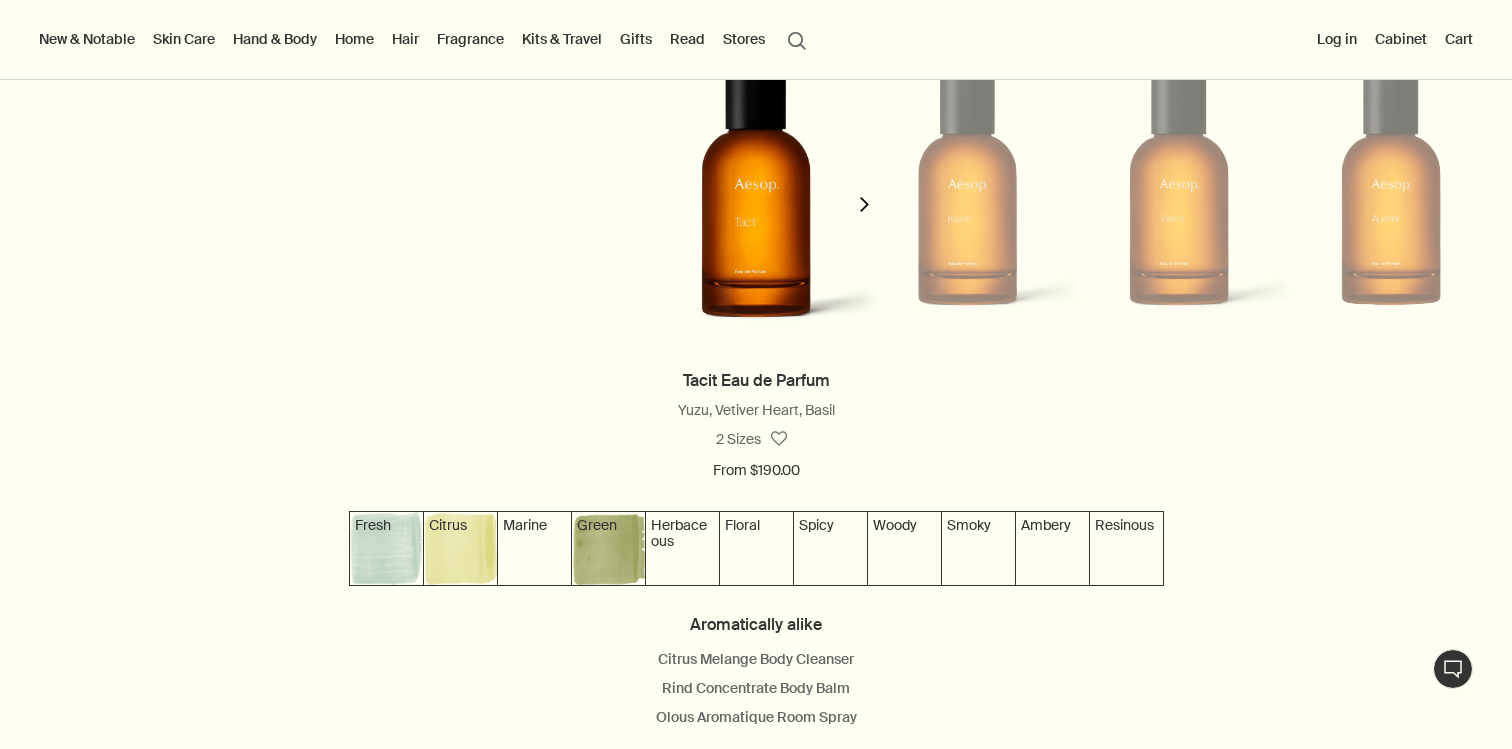 click on "chevron" at bounding box center [864, 204] 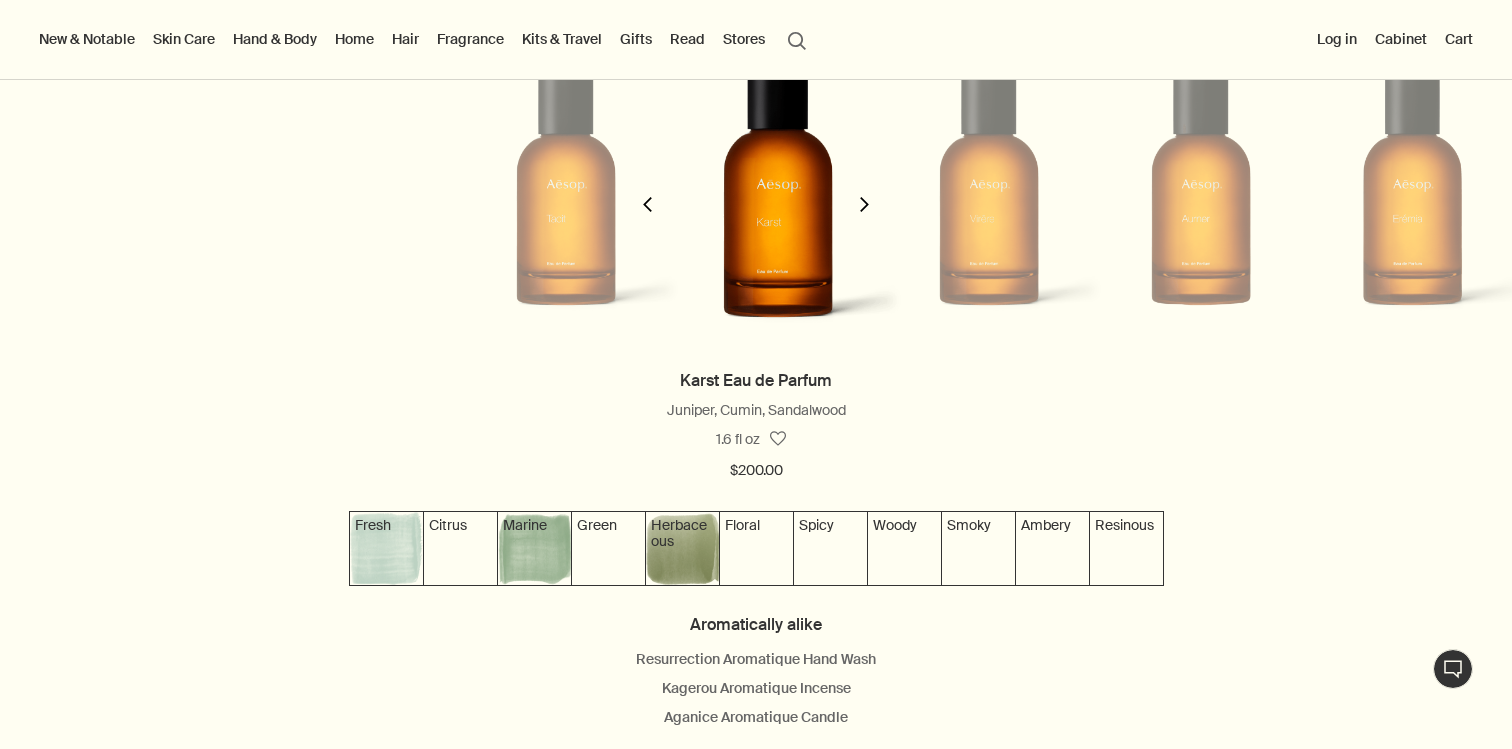 scroll, scrollTop: 0, scrollLeft: 211, axis: horizontal 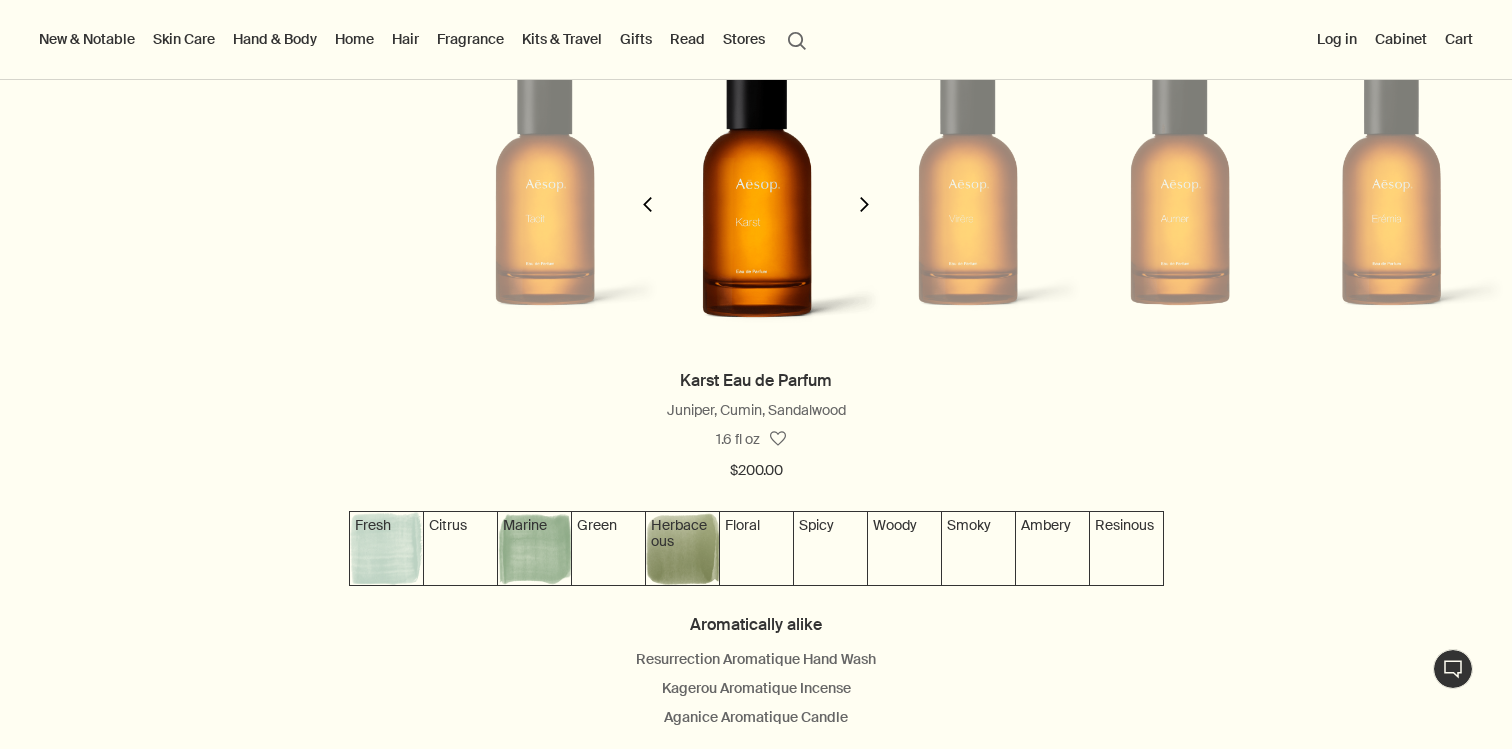 click at bounding box center [864, 204] 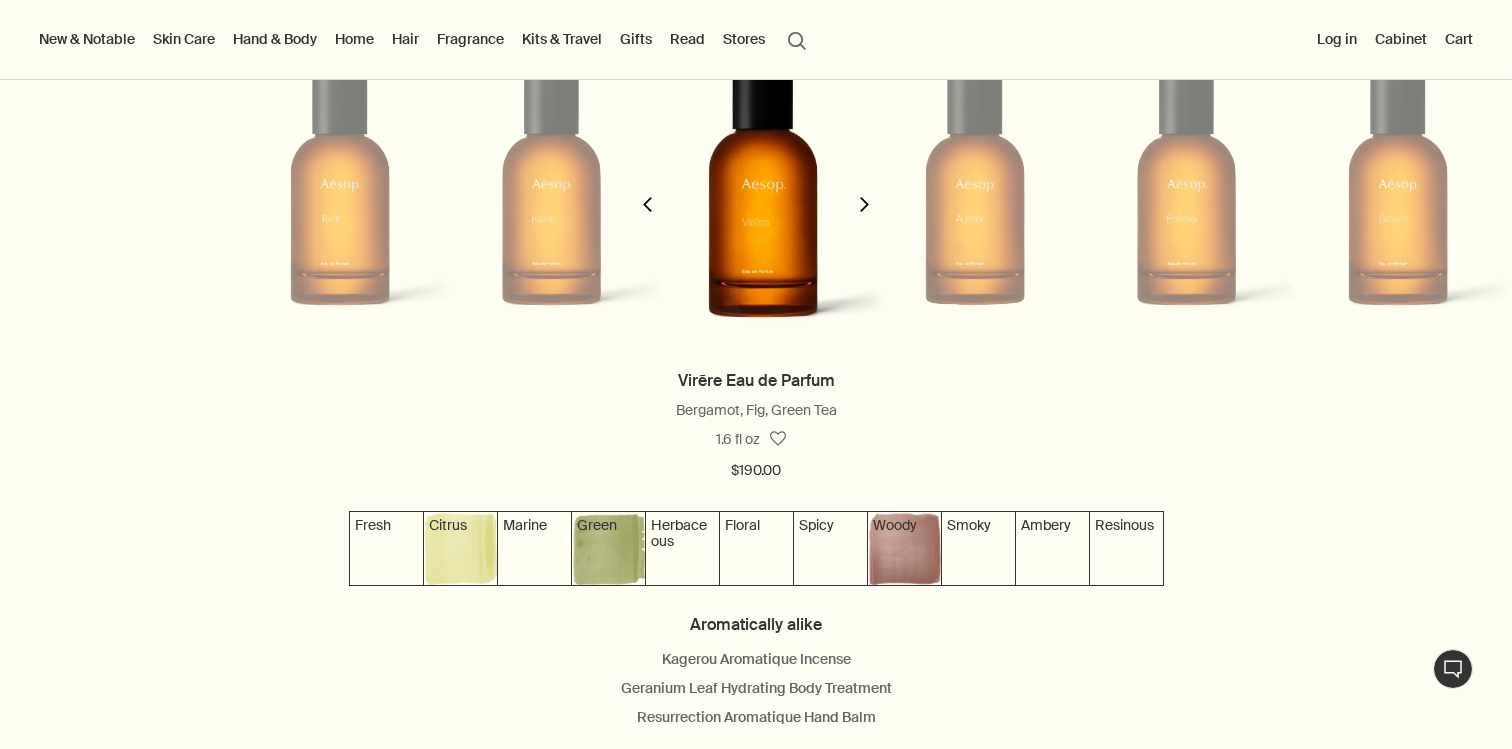 scroll, scrollTop: 0, scrollLeft: 423, axis: horizontal 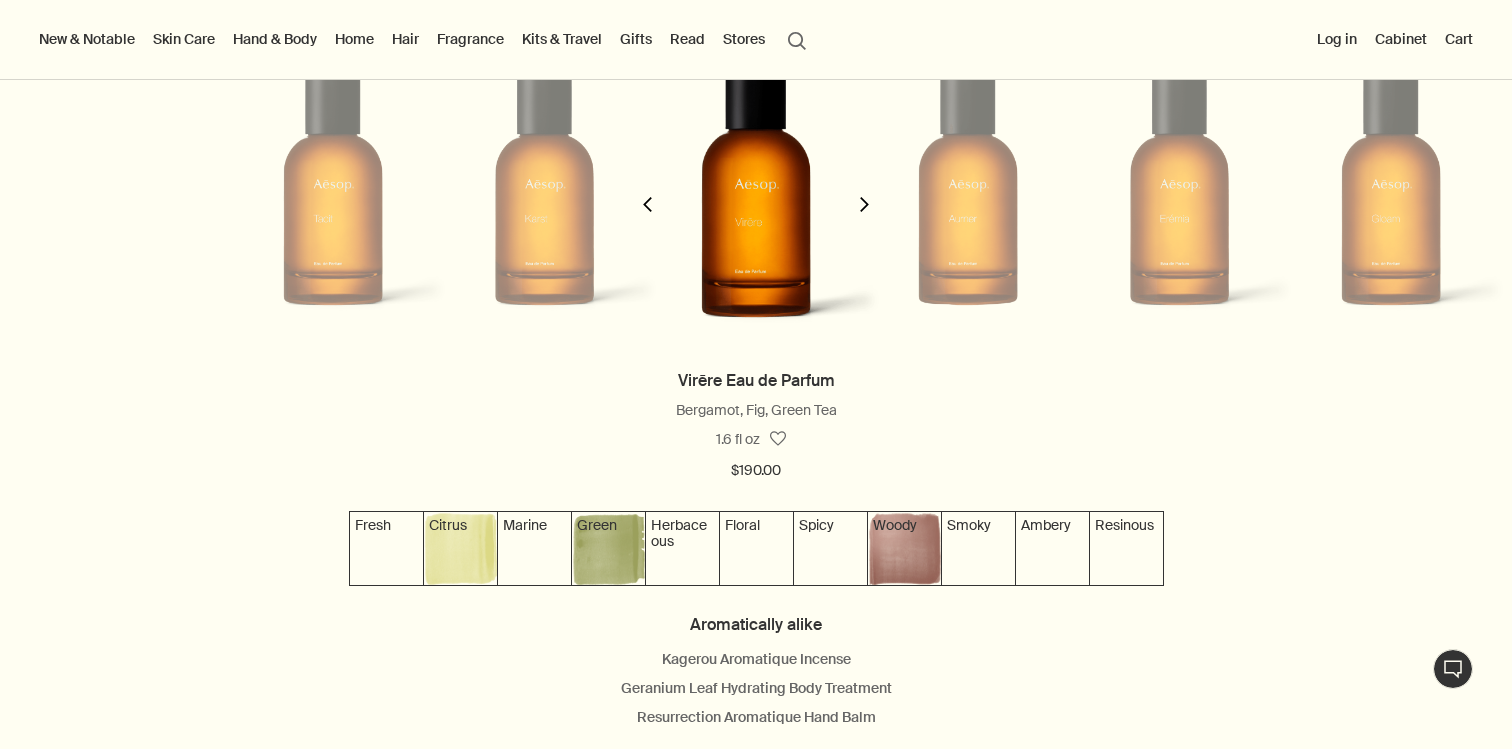 click at bounding box center (864, 204) 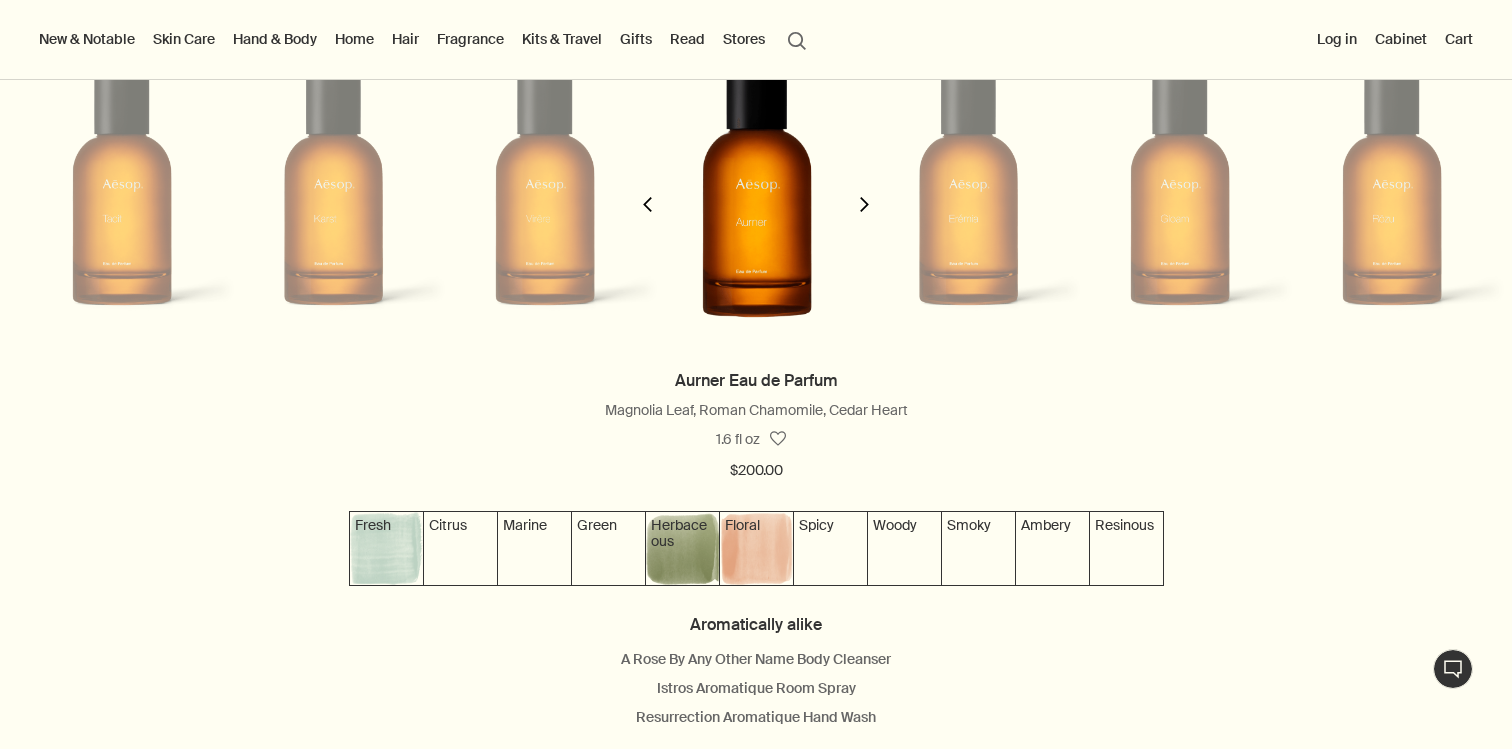 scroll, scrollTop: 0, scrollLeft: 635, axis: horizontal 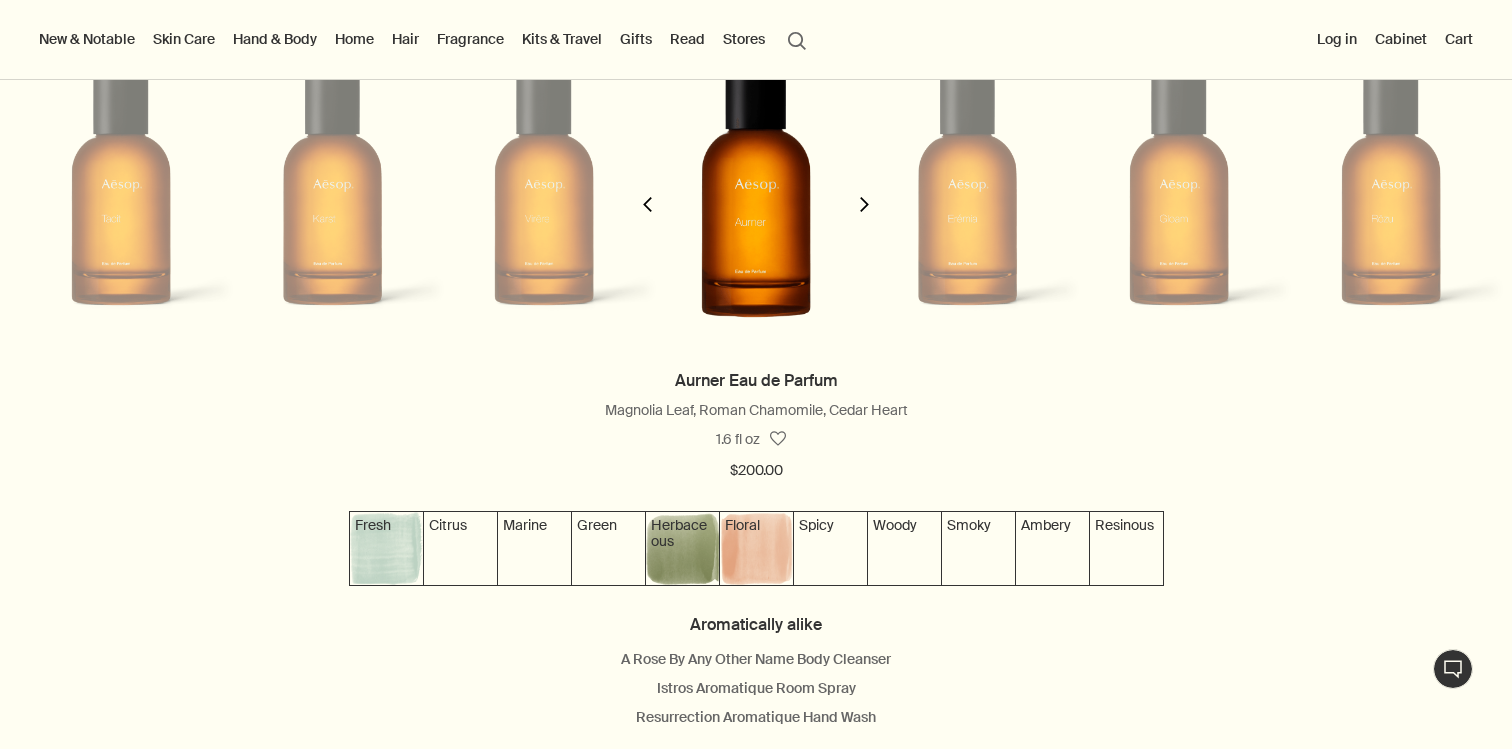 click at bounding box center [864, 204] 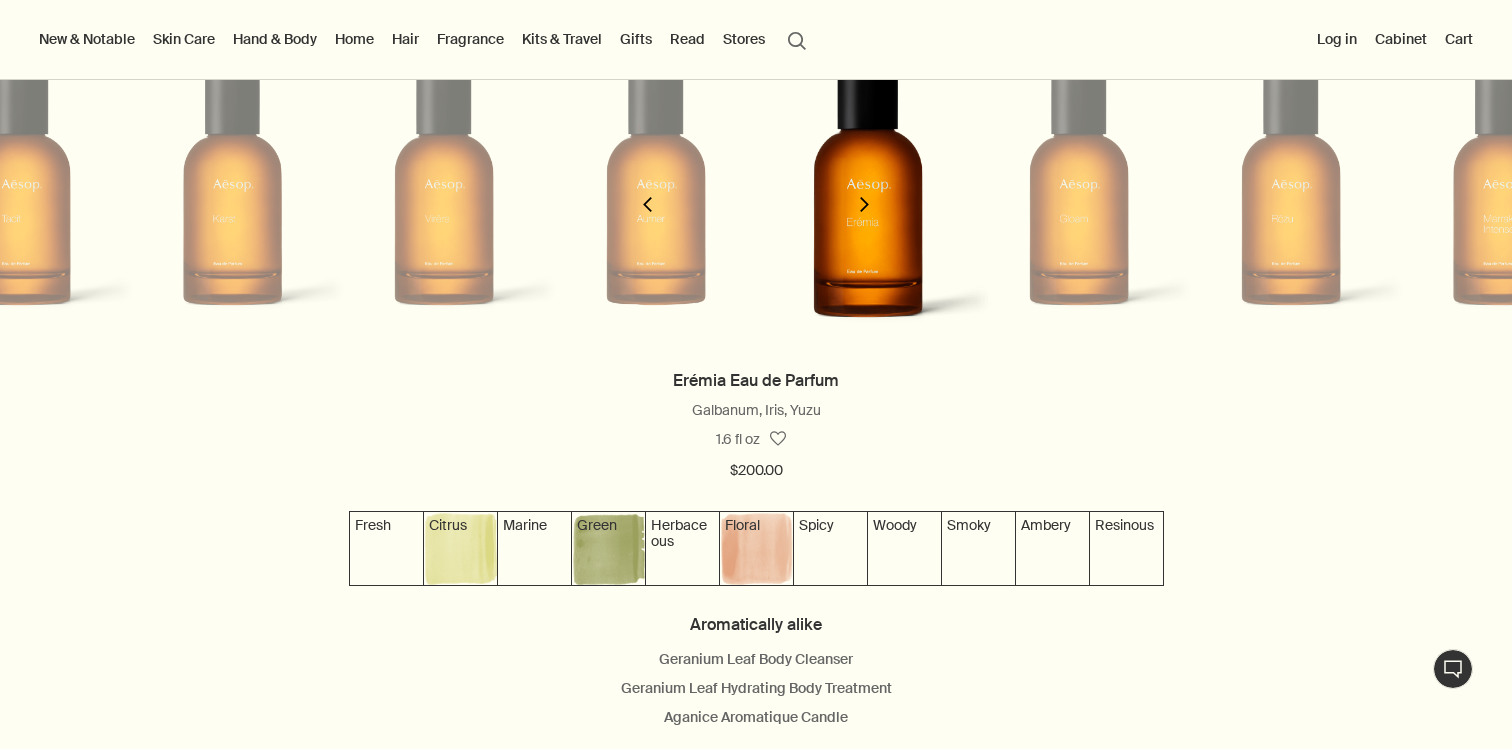 scroll, scrollTop: 0, scrollLeft: 846, axis: horizontal 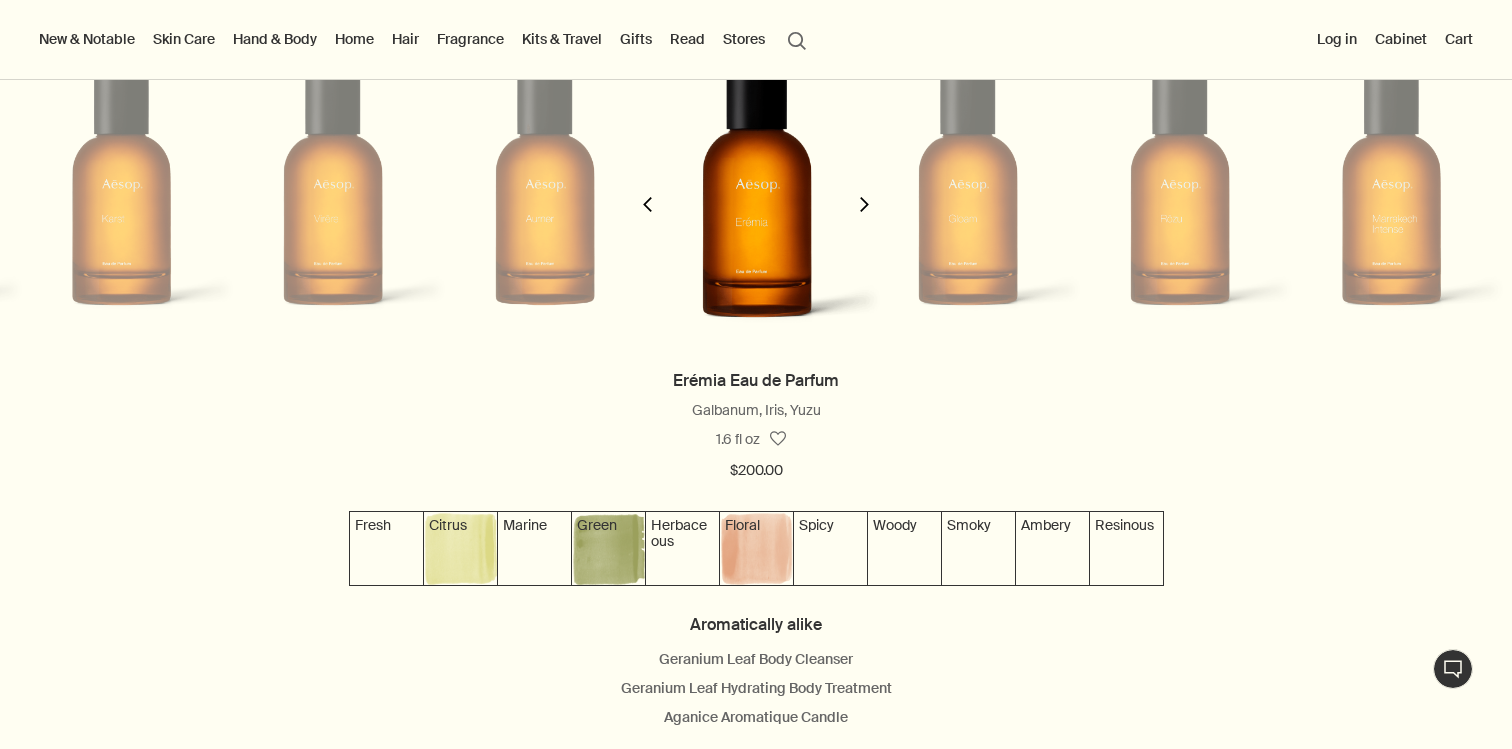 click at bounding box center [864, 204] 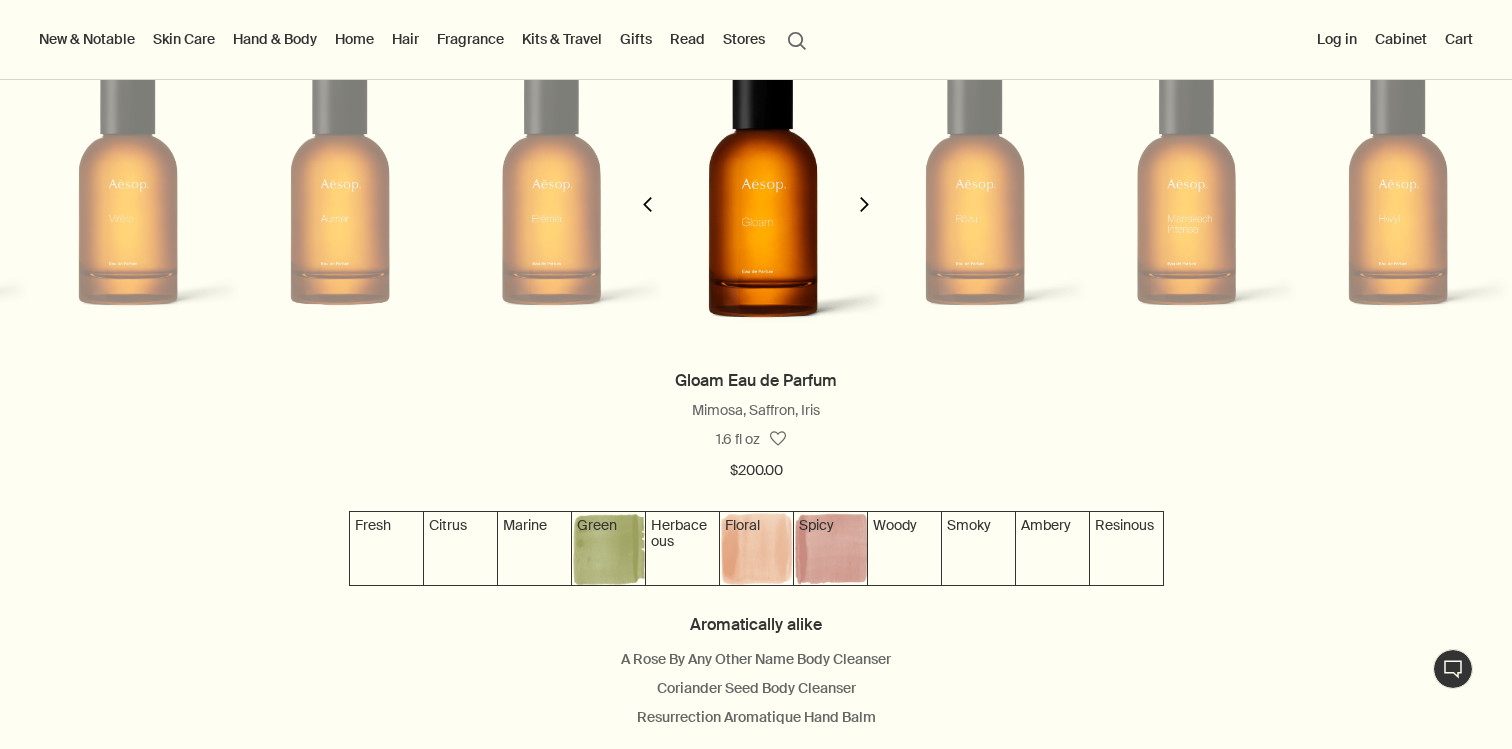scroll, scrollTop: 0, scrollLeft: 1058, axis: horizontal 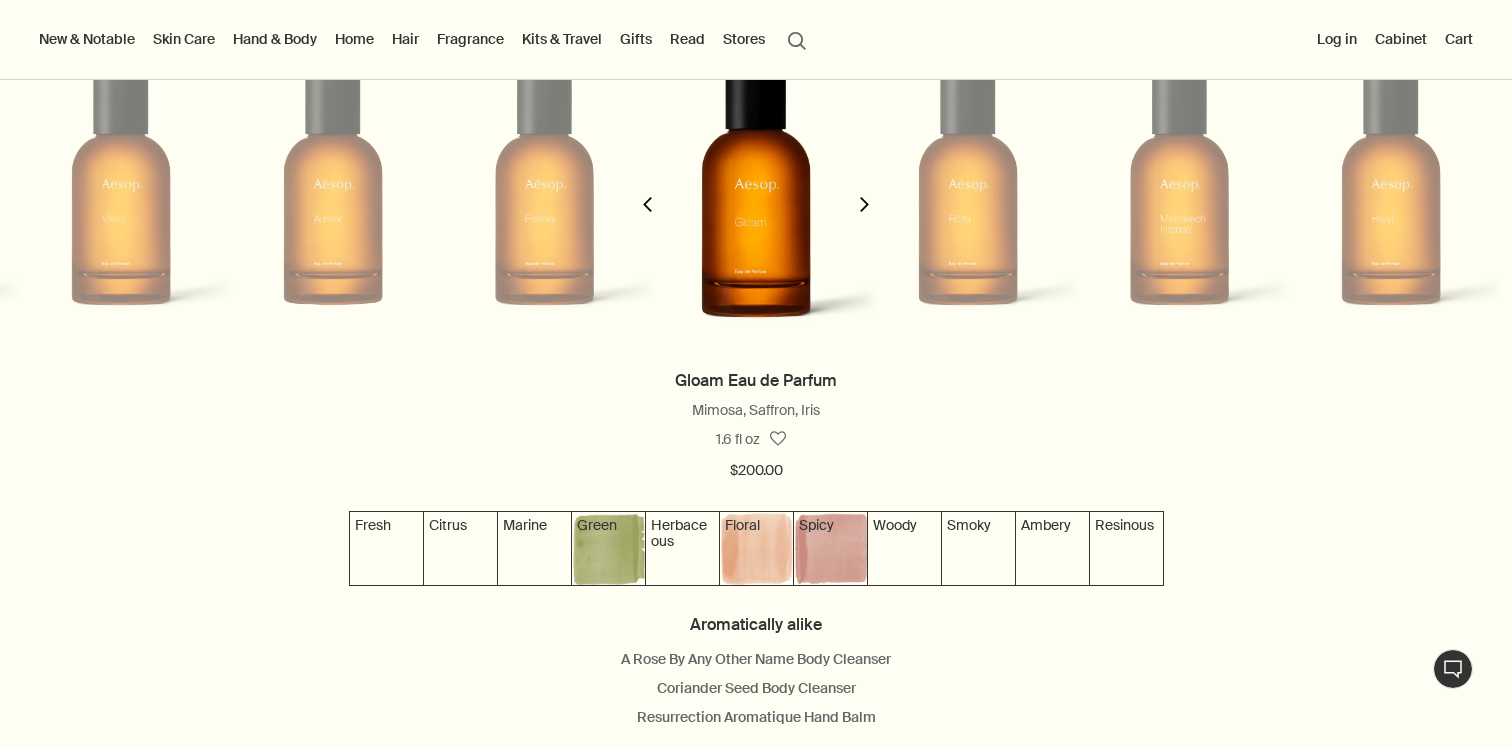 click on "chevron" at bounding box center (647, 192) 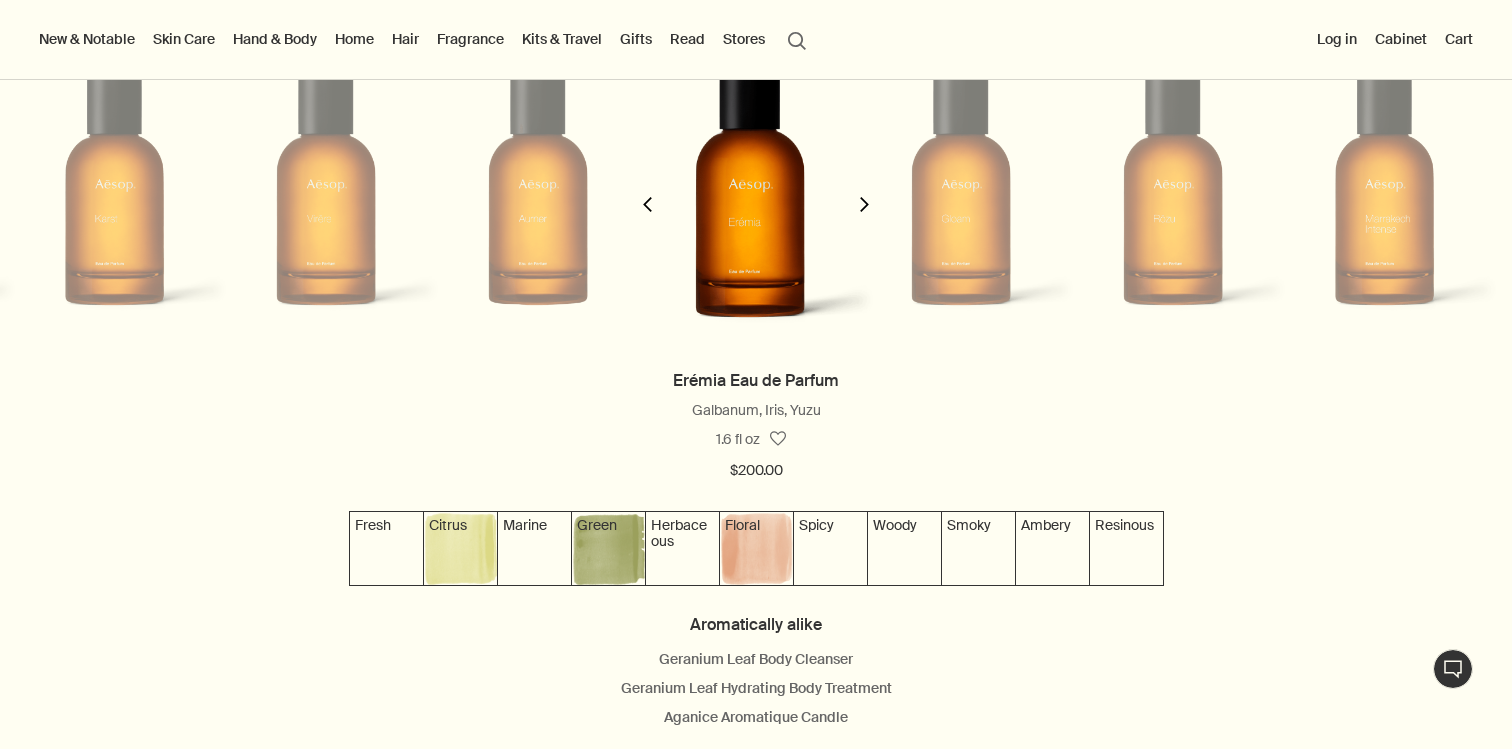 scroll, scrollTop: 0, scrollLeft: 846, axis: horizontal 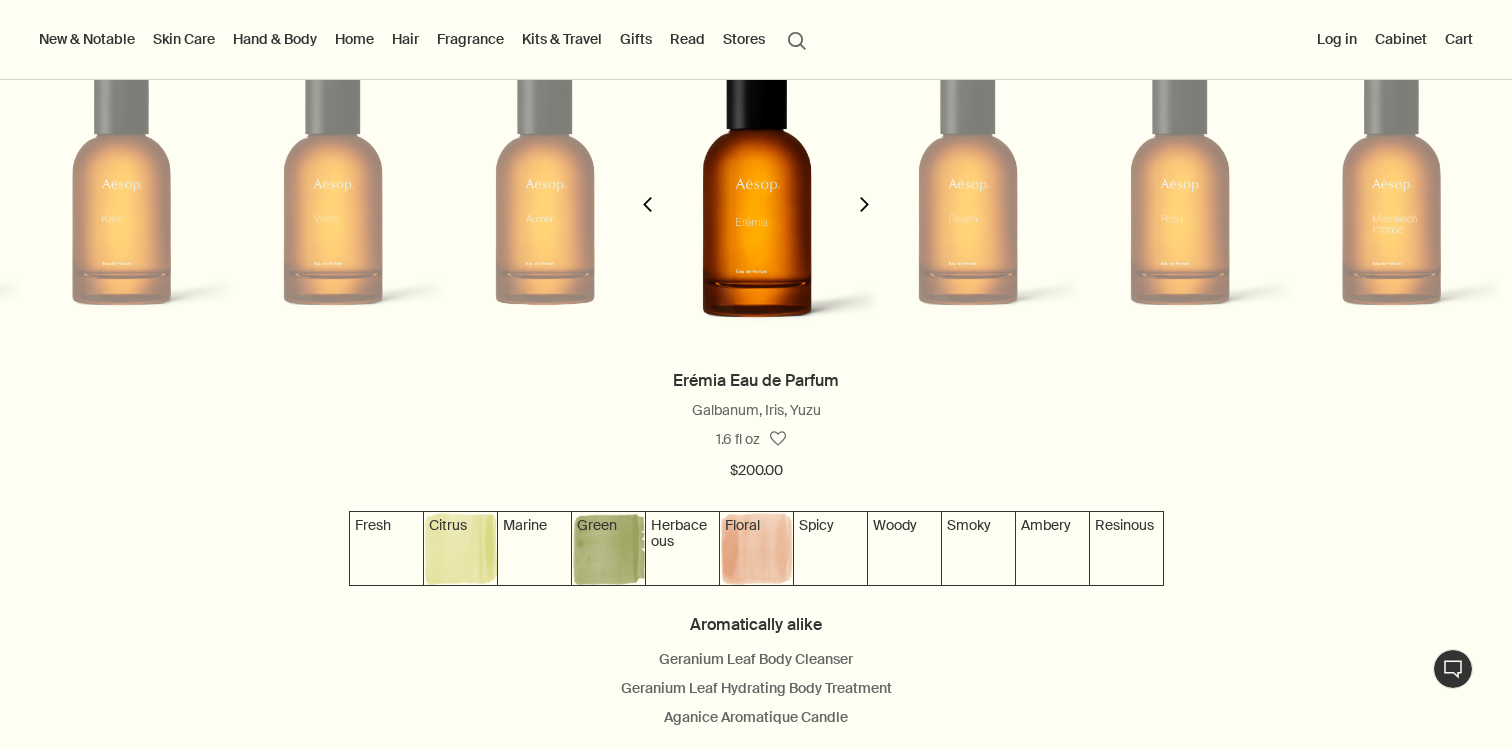 type 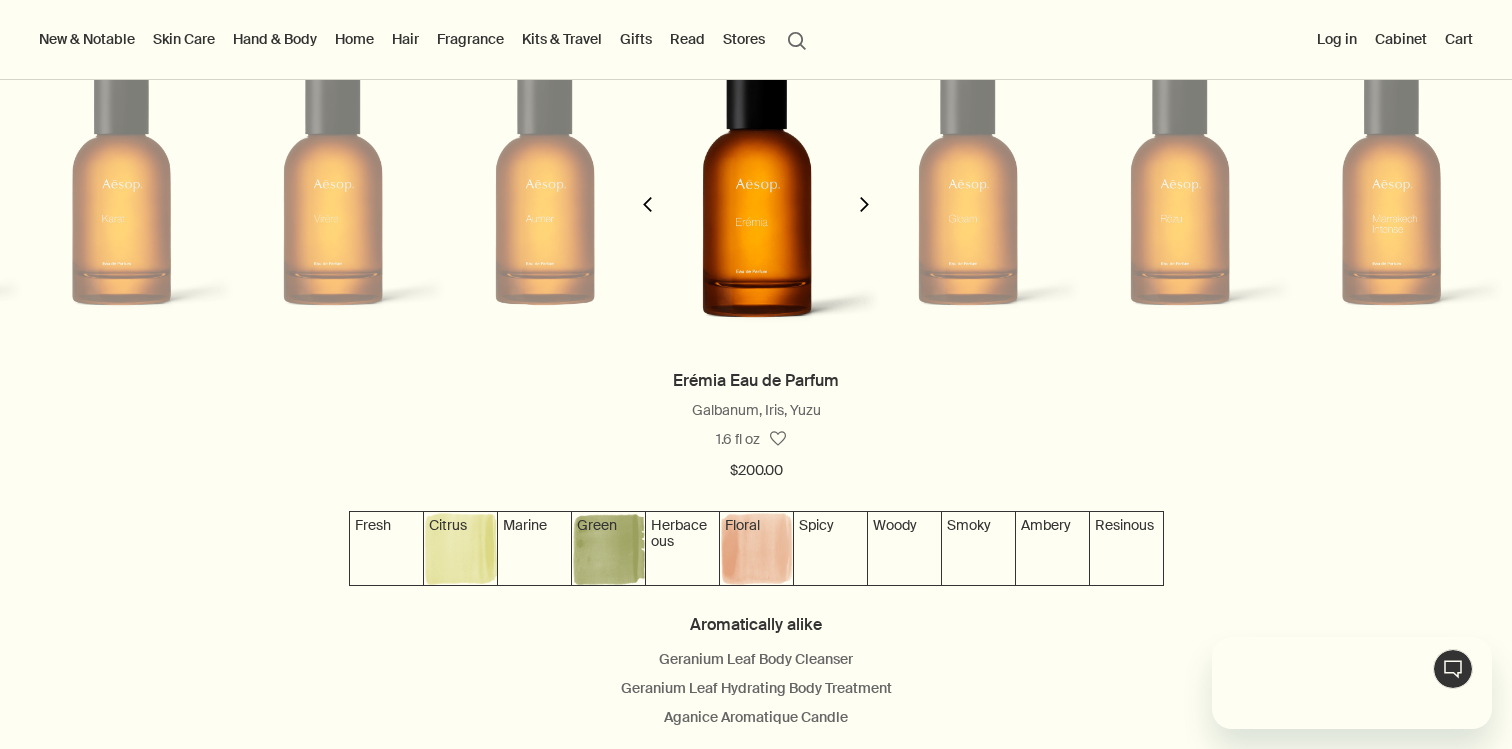 scroll, scrollTop: 0, scrollLeft: 0, axis: both 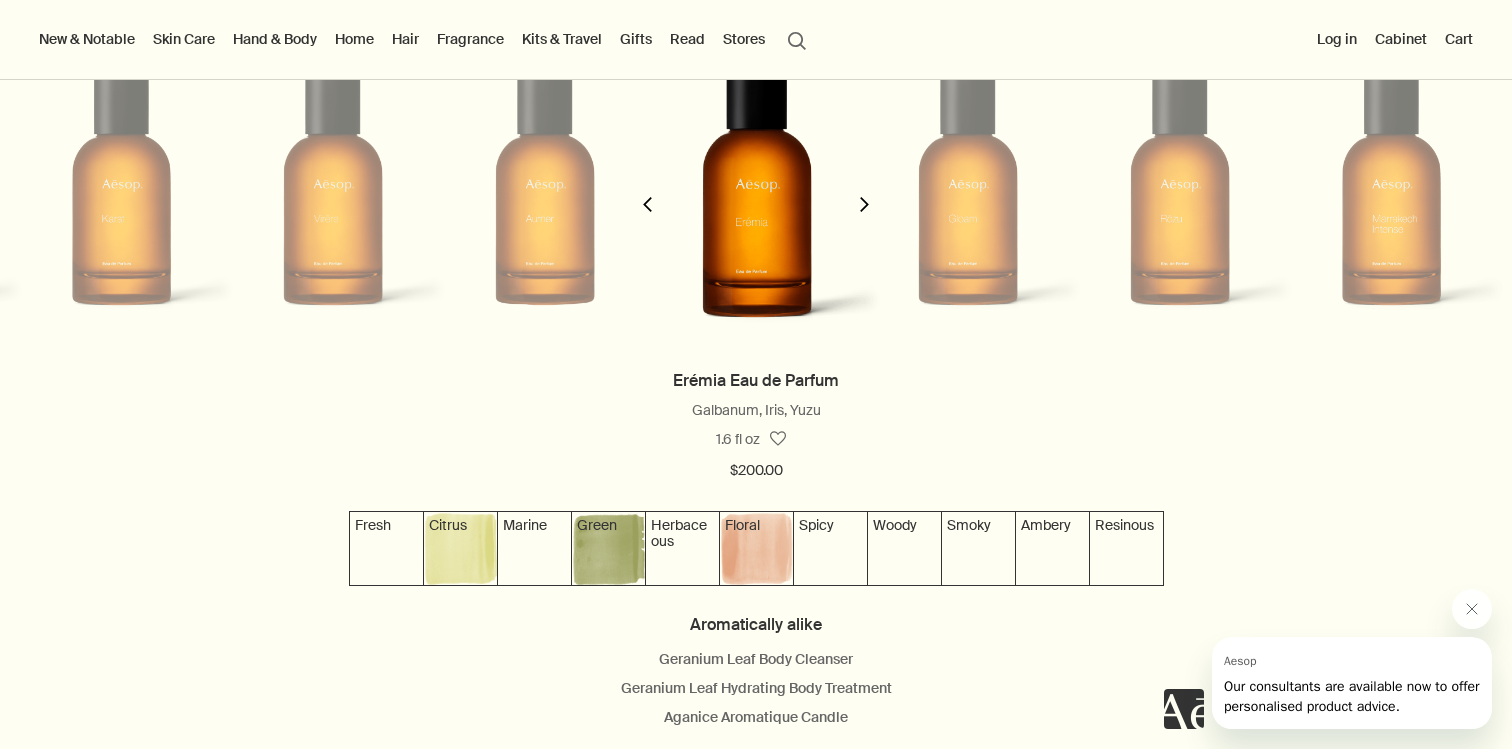 click on "chevron" at bounding box center [864, 204] 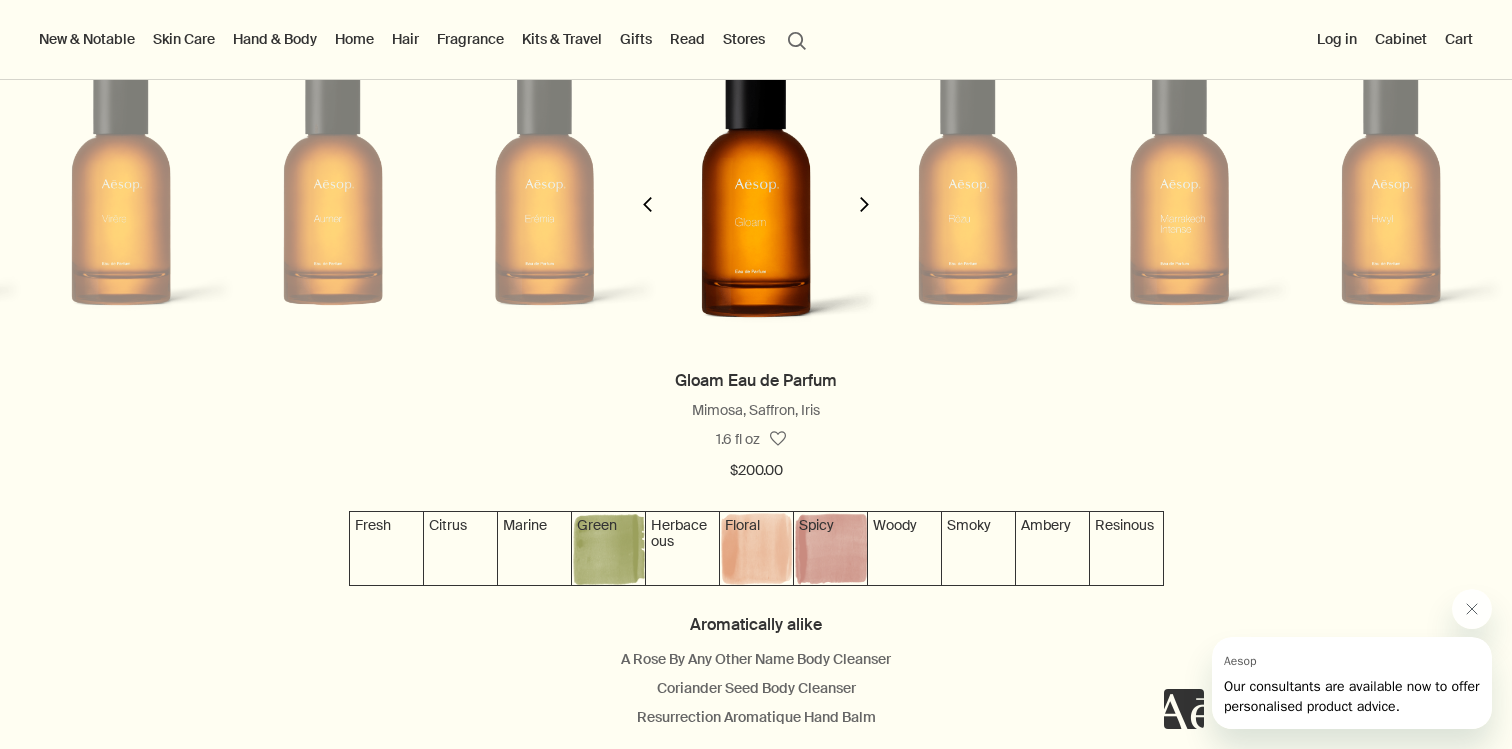 click on "chevron" at bounding box center [647, 192] 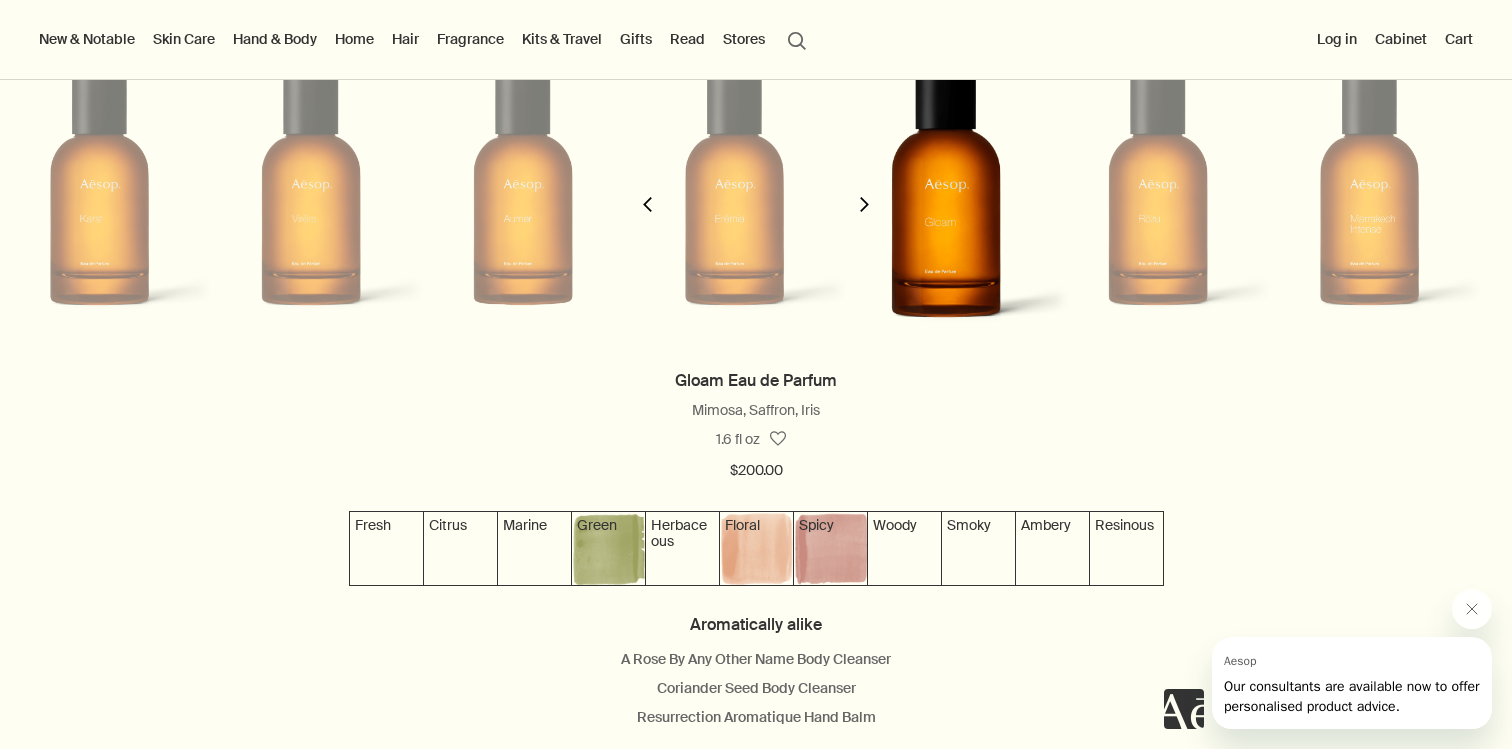 scroll, scrollTop: 0, scrollLeft: 846, axis: horizontal 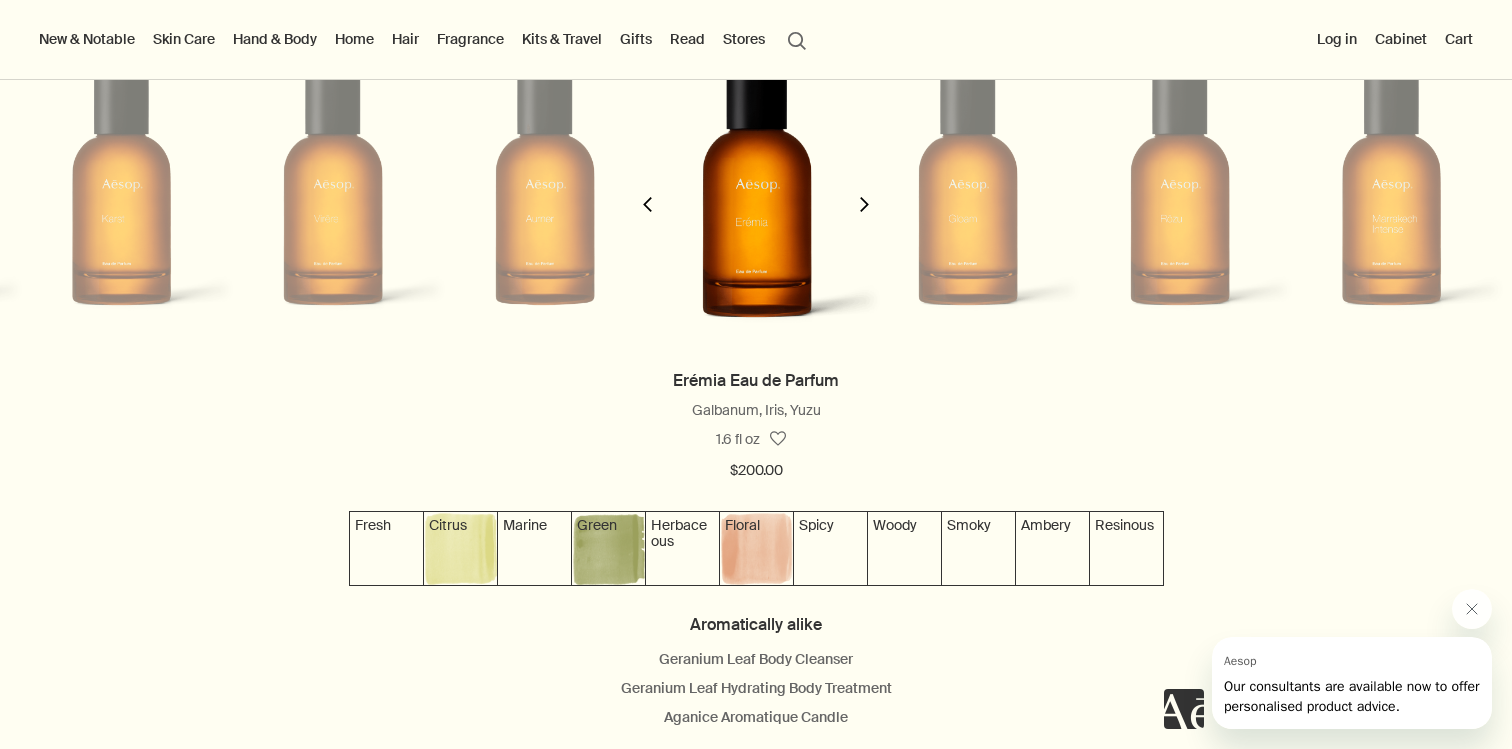 click on "Geranium Leaf Hydrating Body Treatment" at bounding box center [756, 688] 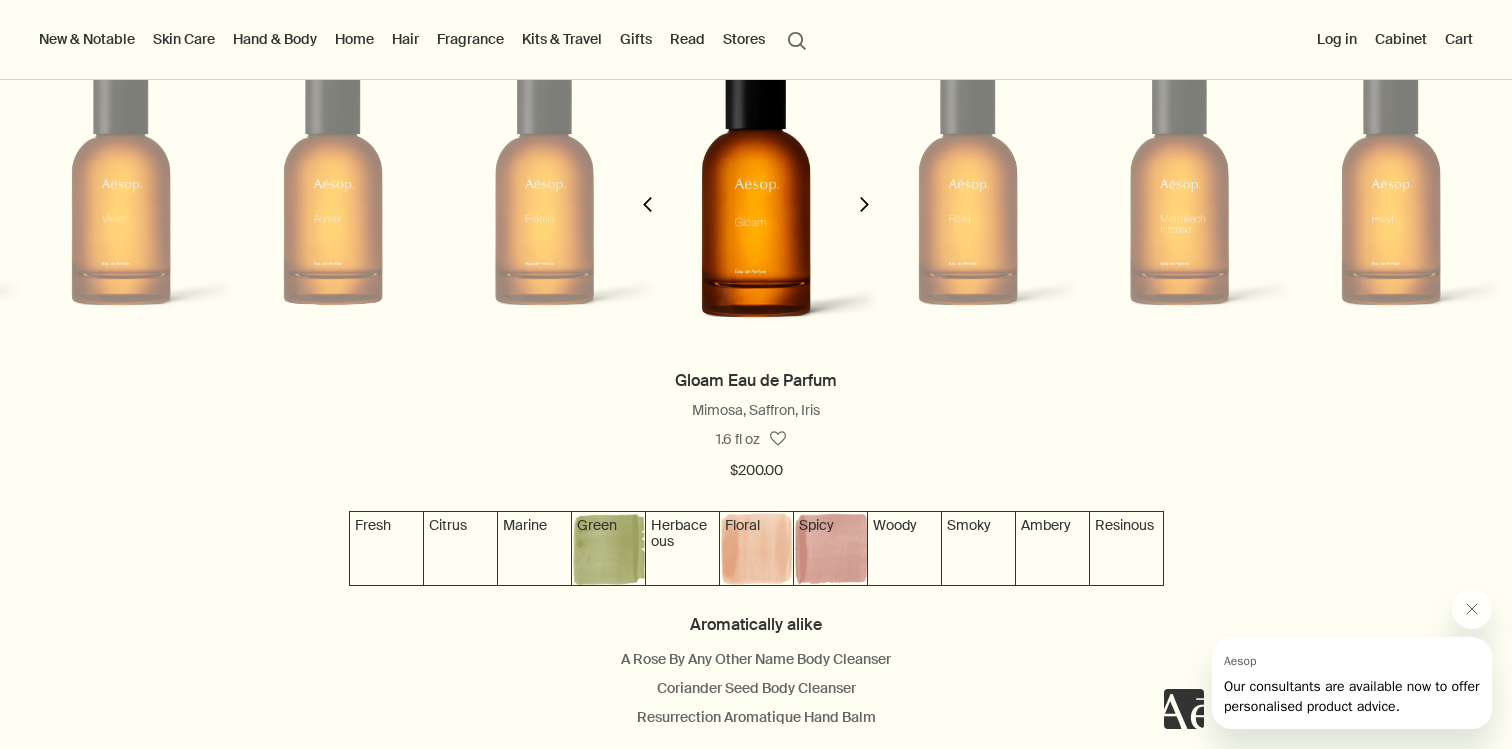 click on "chevron" at bounding box center (864, 204) 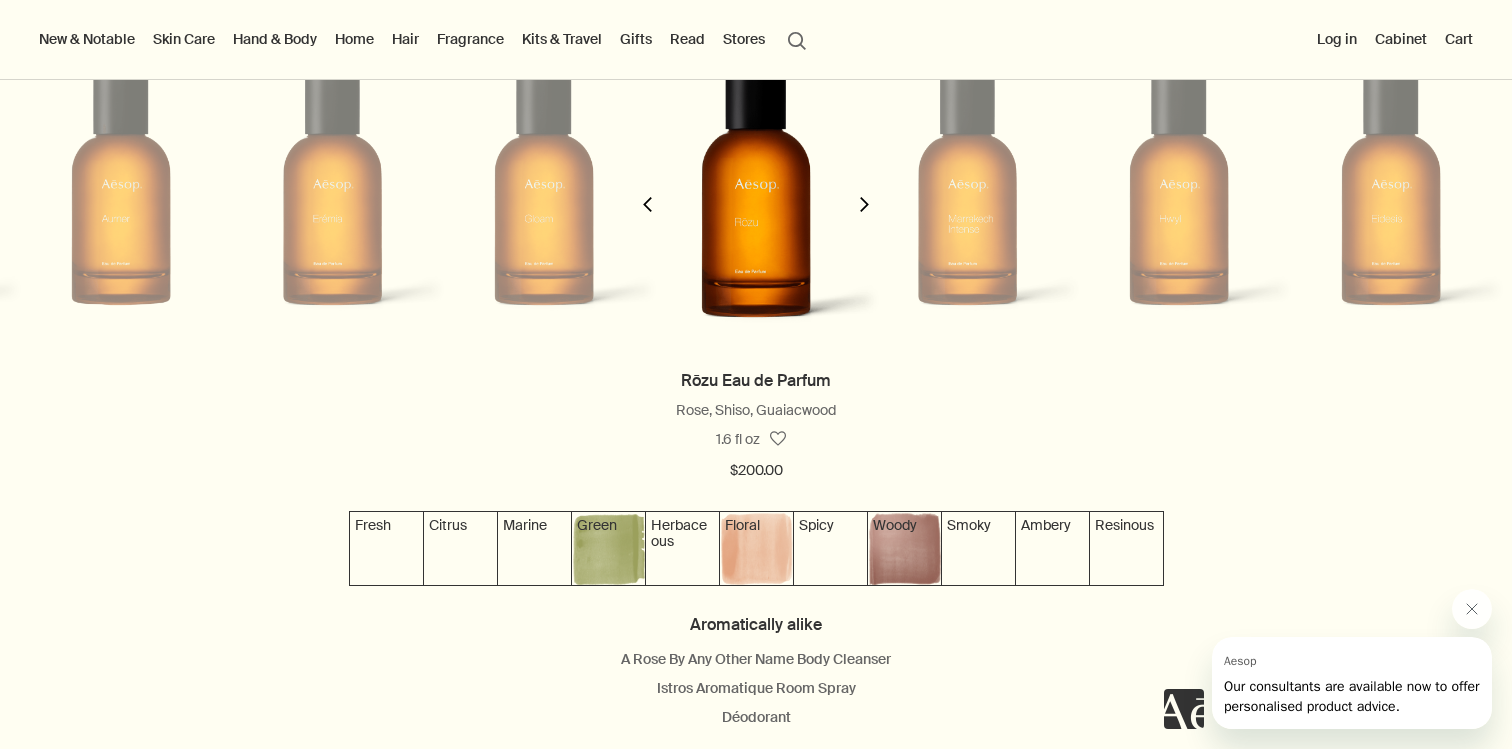 click on "chevron" at bounding box center (864, 204) 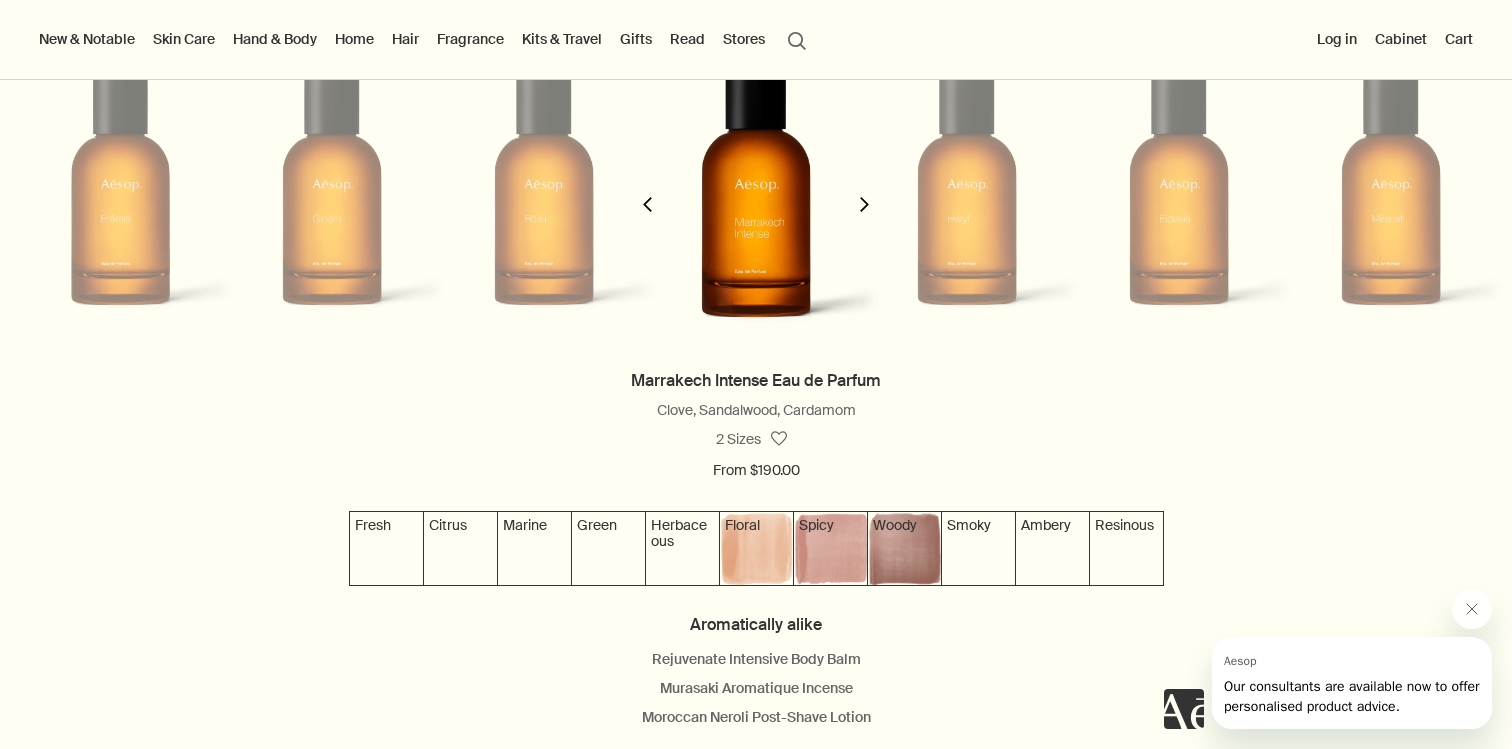 click on "chevron" at bounding box center (864, 204) 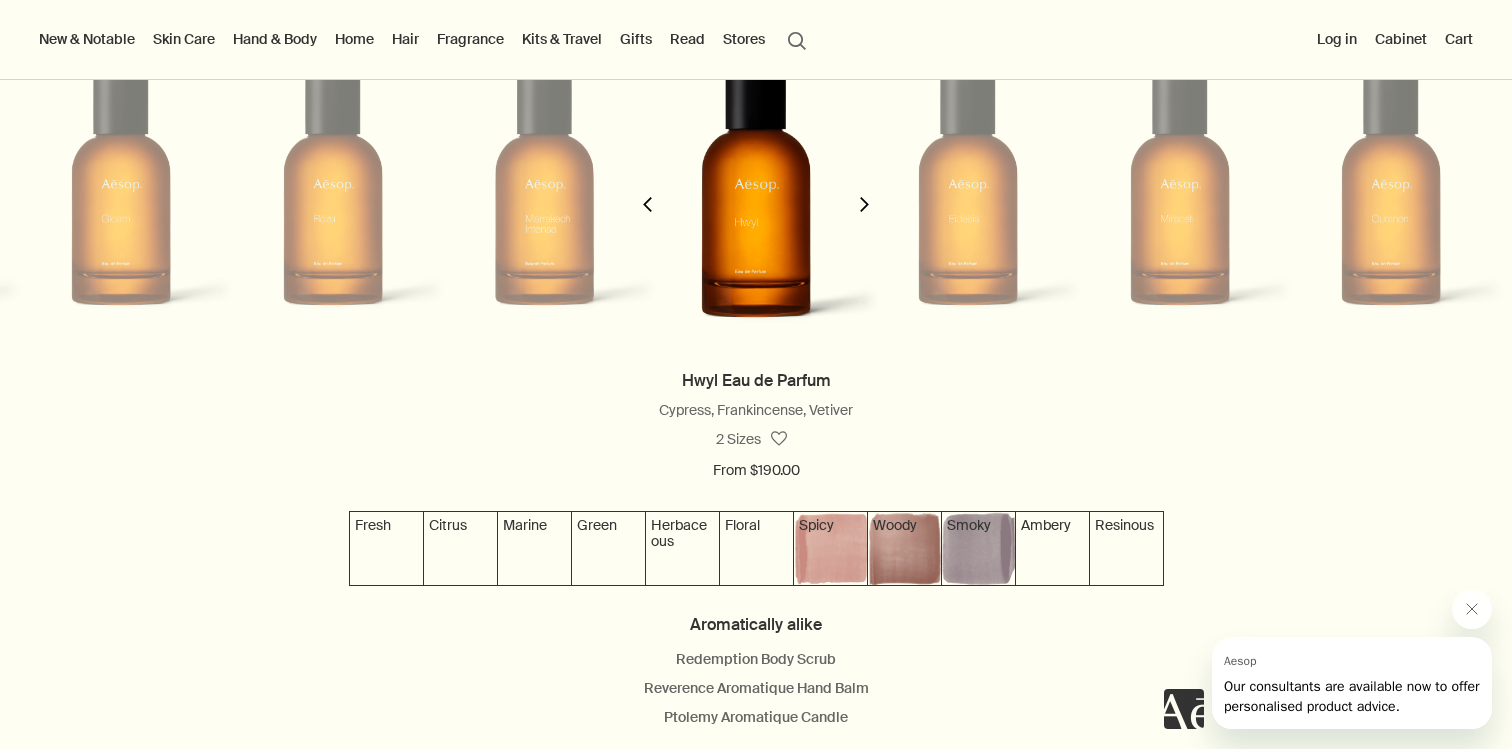 click on "chevron" at bounding box center (864, 204) 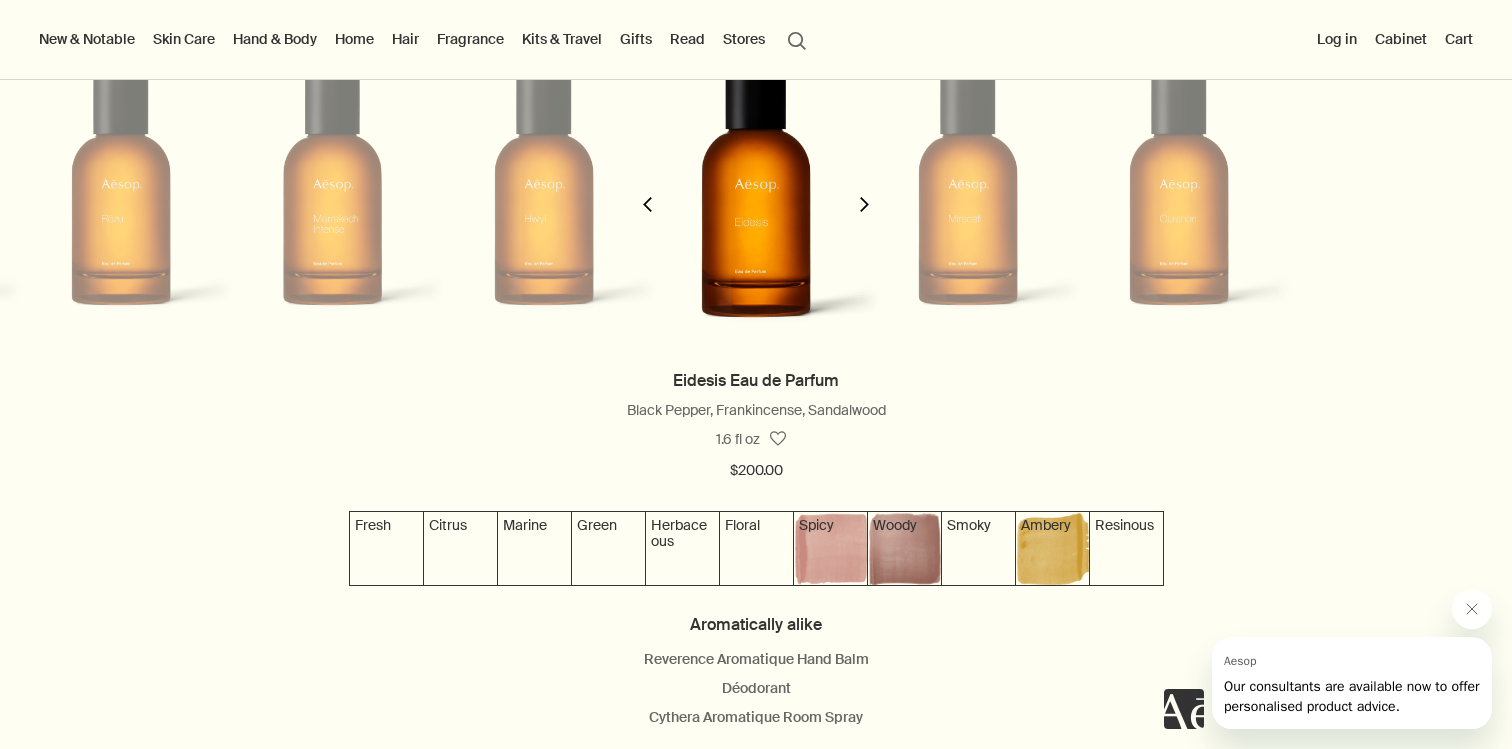 click on "chevron" at bounding box center (864, 204) 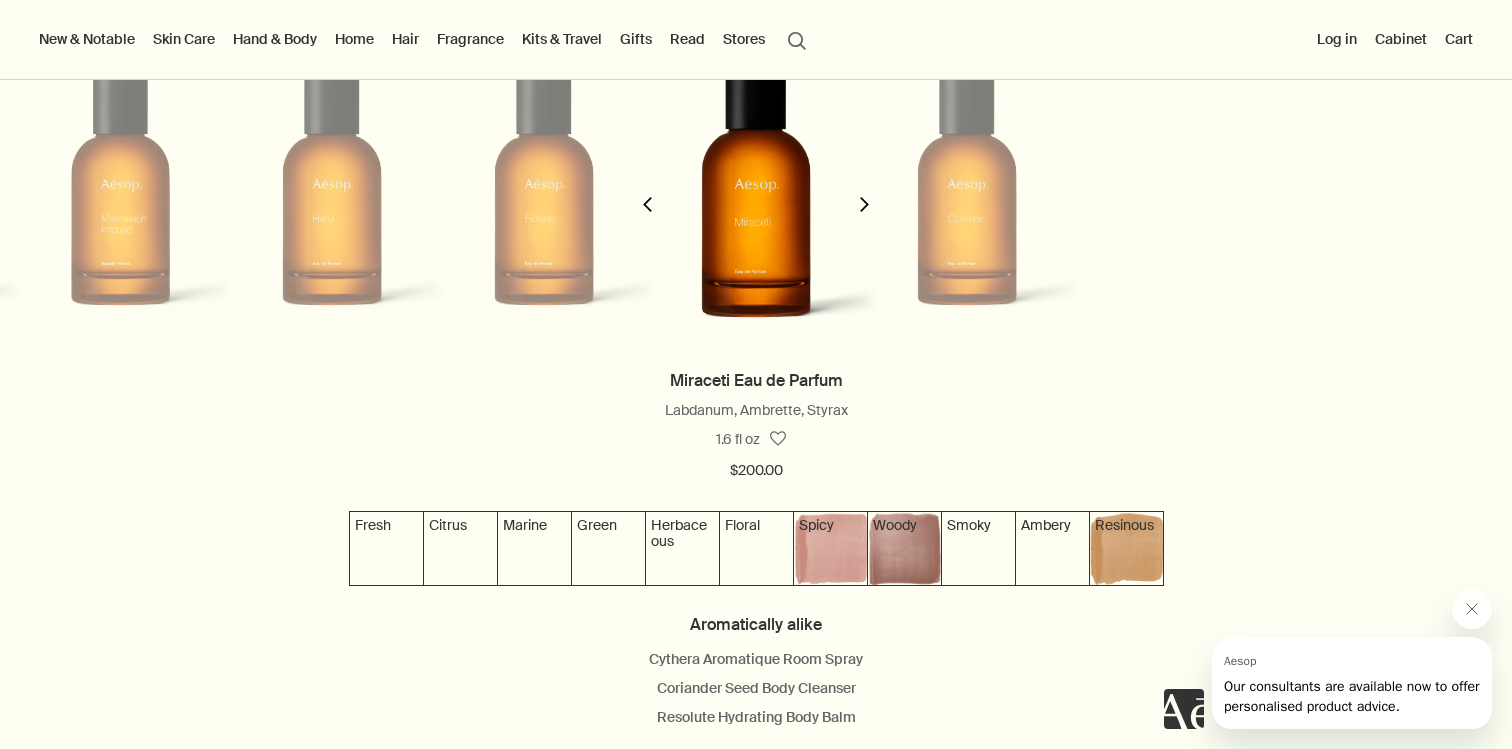 click on "chevron" at bounding box center (864, 204) 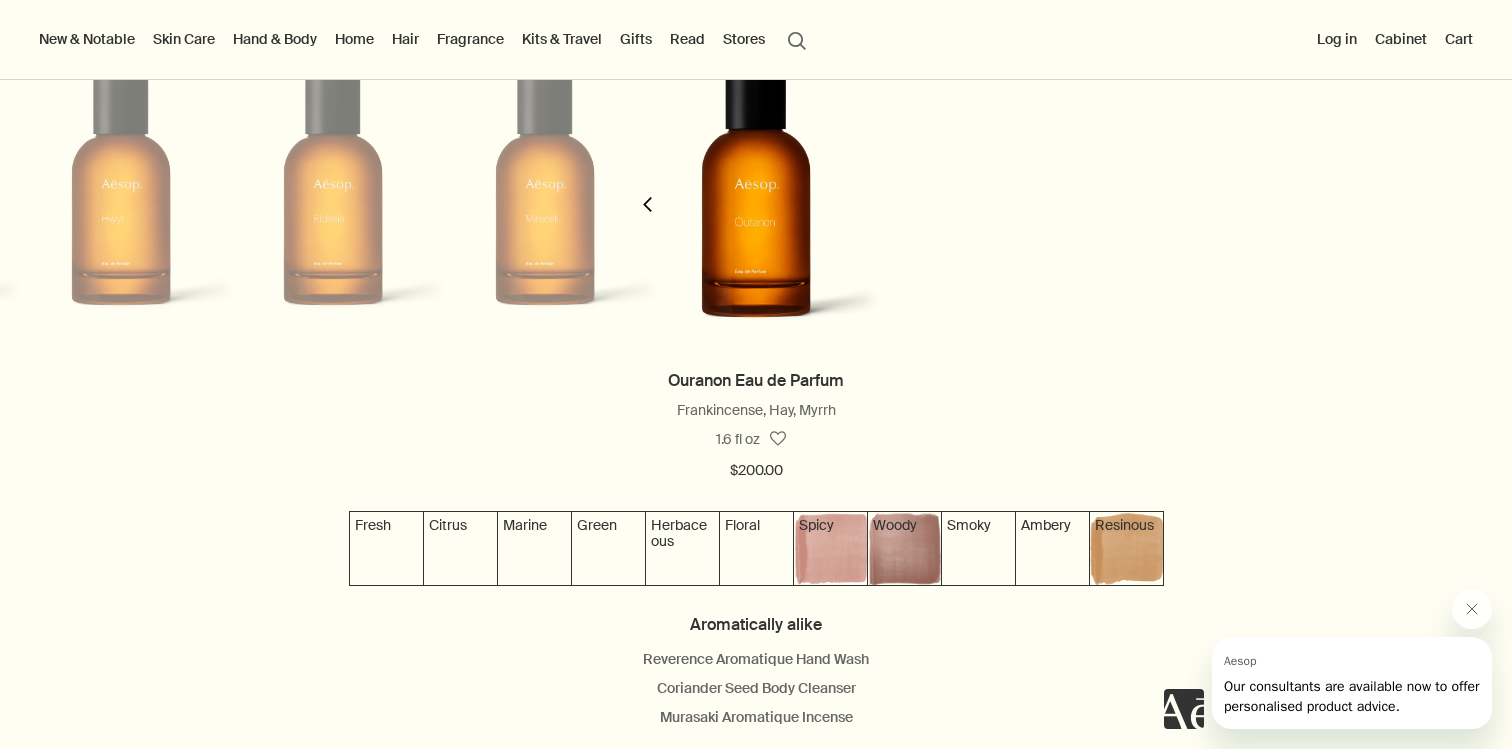 scroll, scrollTop: 0, scrollLeft: 2328, axis: horizontal 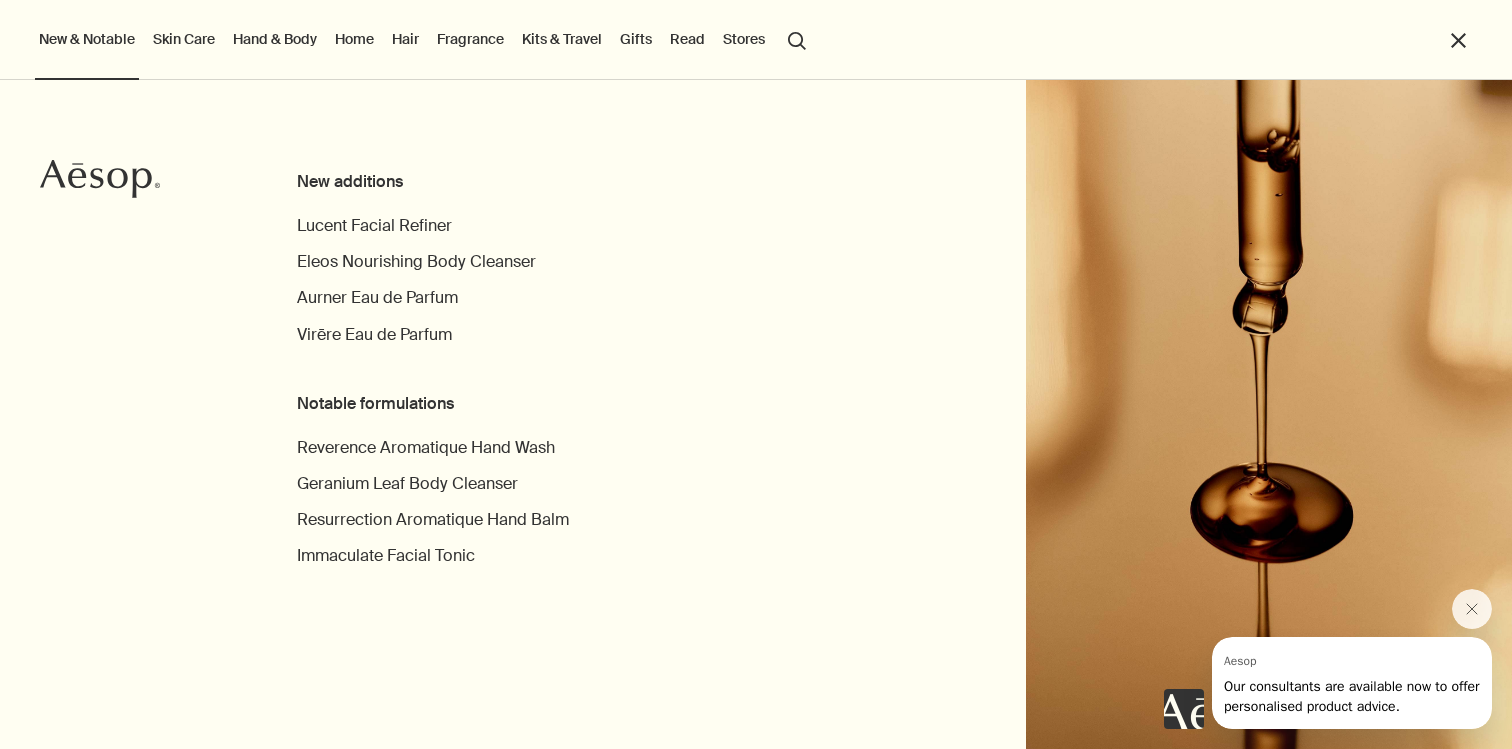click on "New additions" at bounding box center (479, 182) 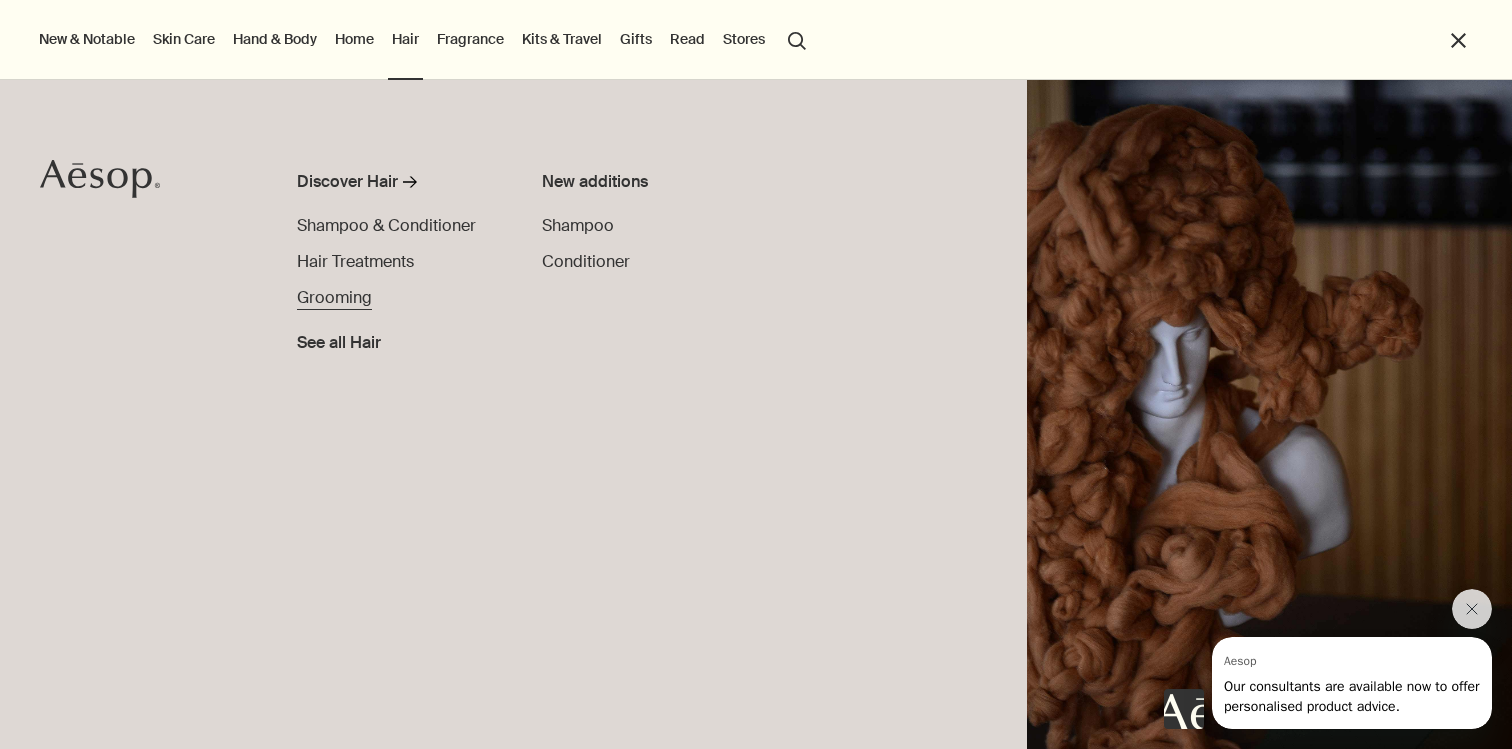 click on "Grooming" at bounding box center (334, 297) 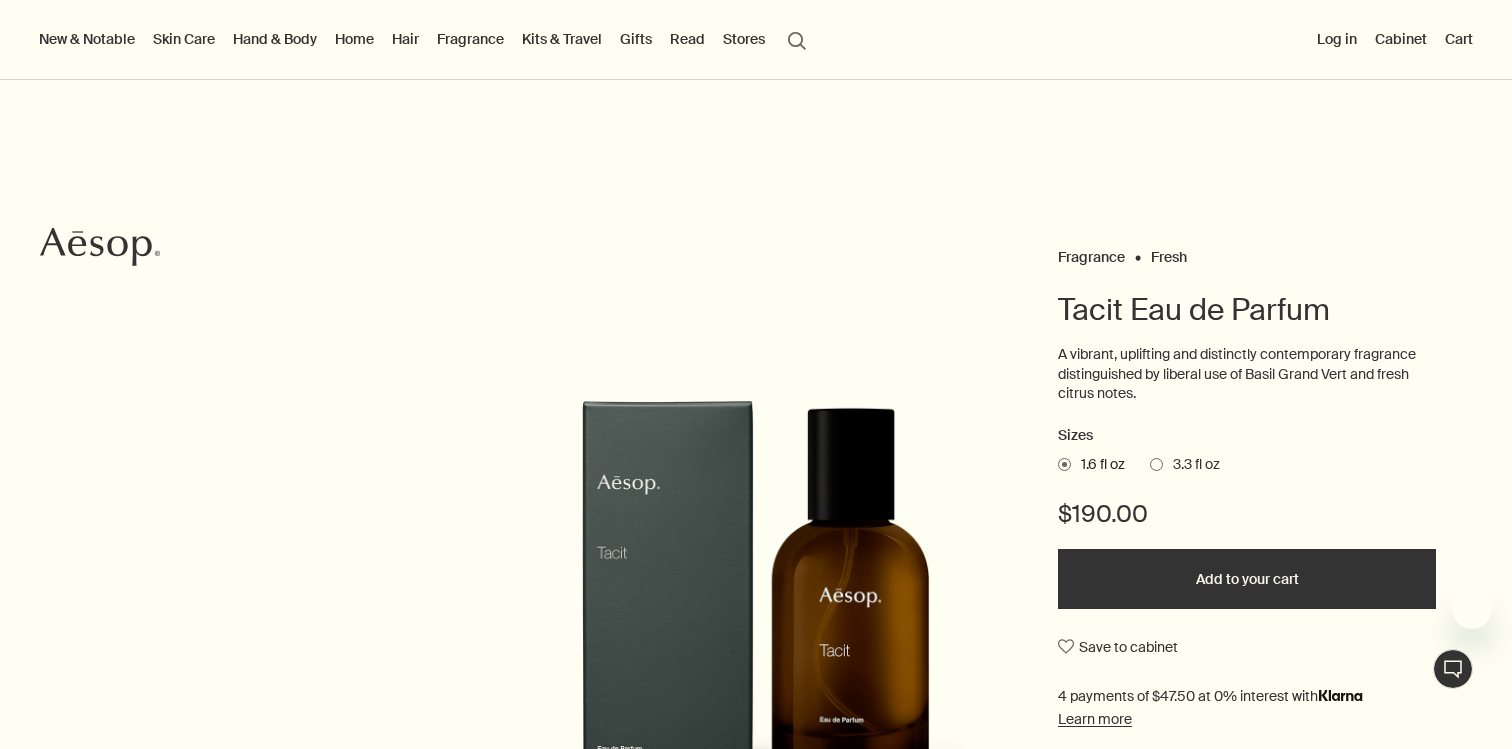 scroll, scrollTop: 0, scrollLeft: 0, axis: both 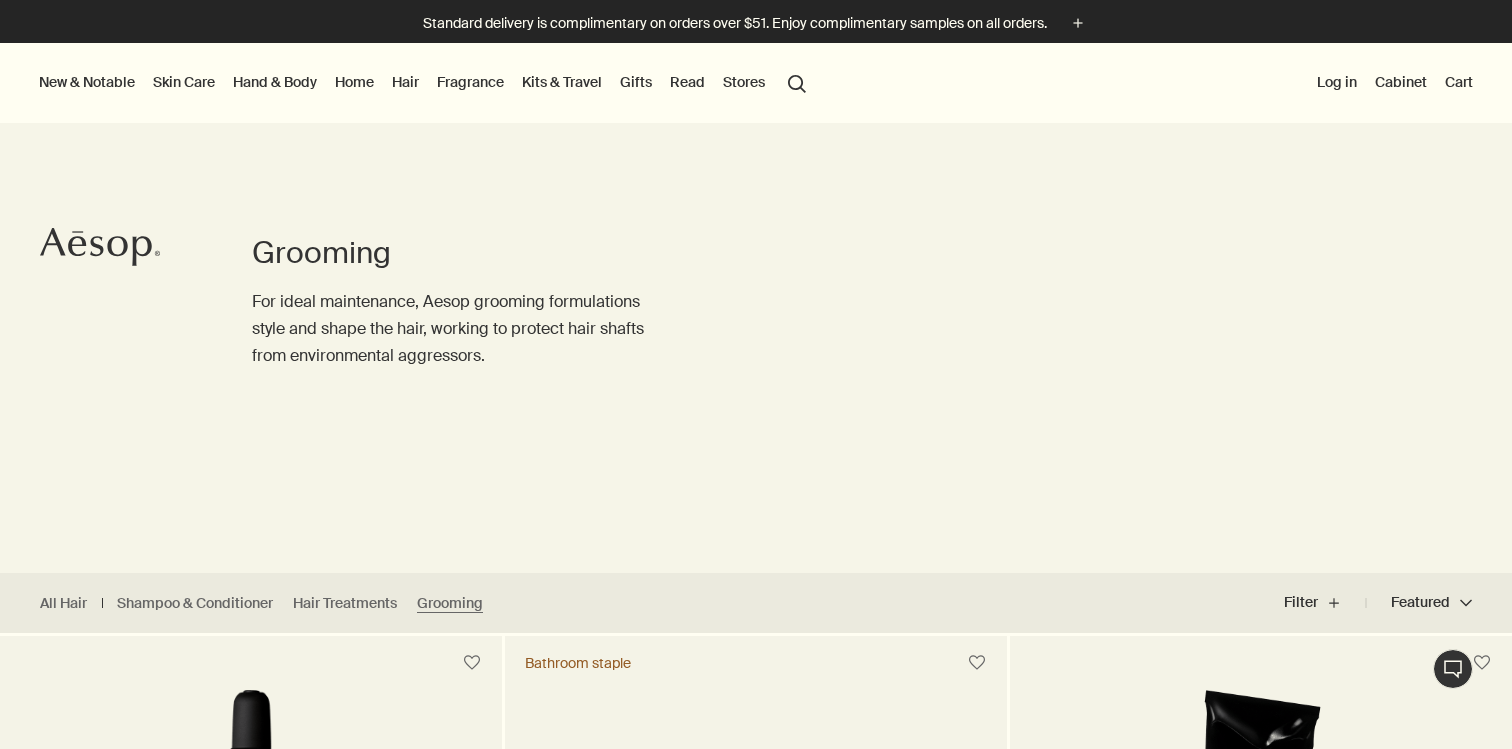 click on "Home" at bounding box center (354, 82) 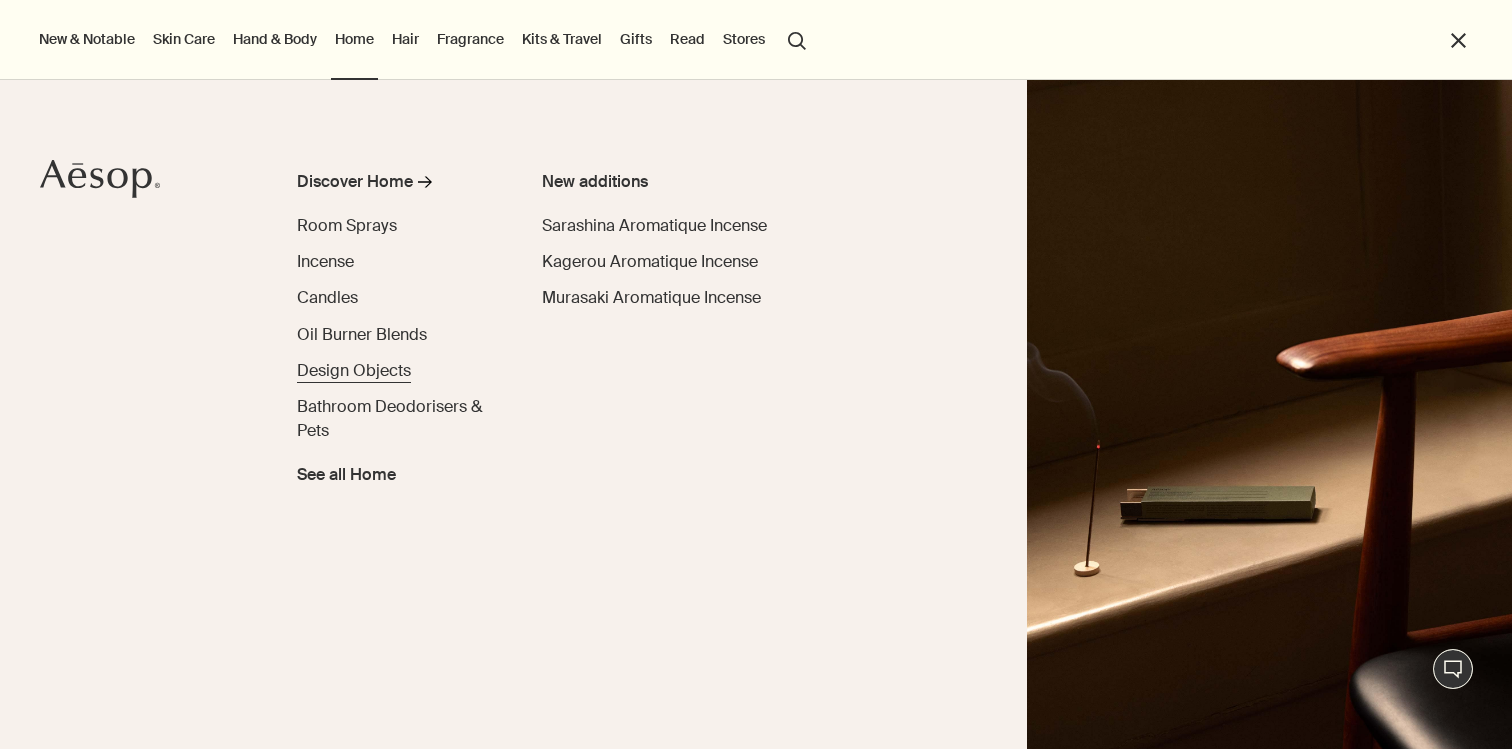 click on "Design Objects" at bounding box center [354, 370] 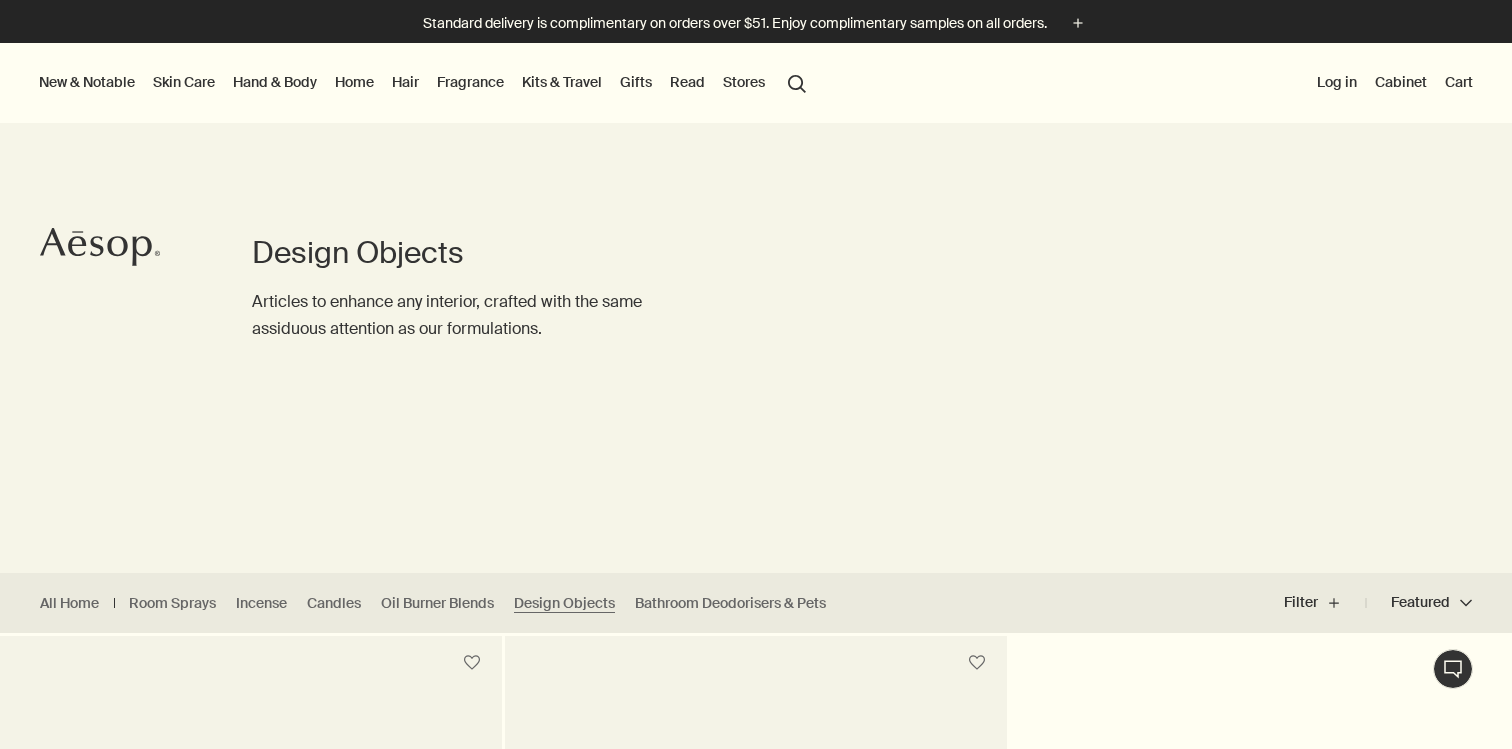 scroll, scrollTop: 0, scrollLeft: 0, axis: both 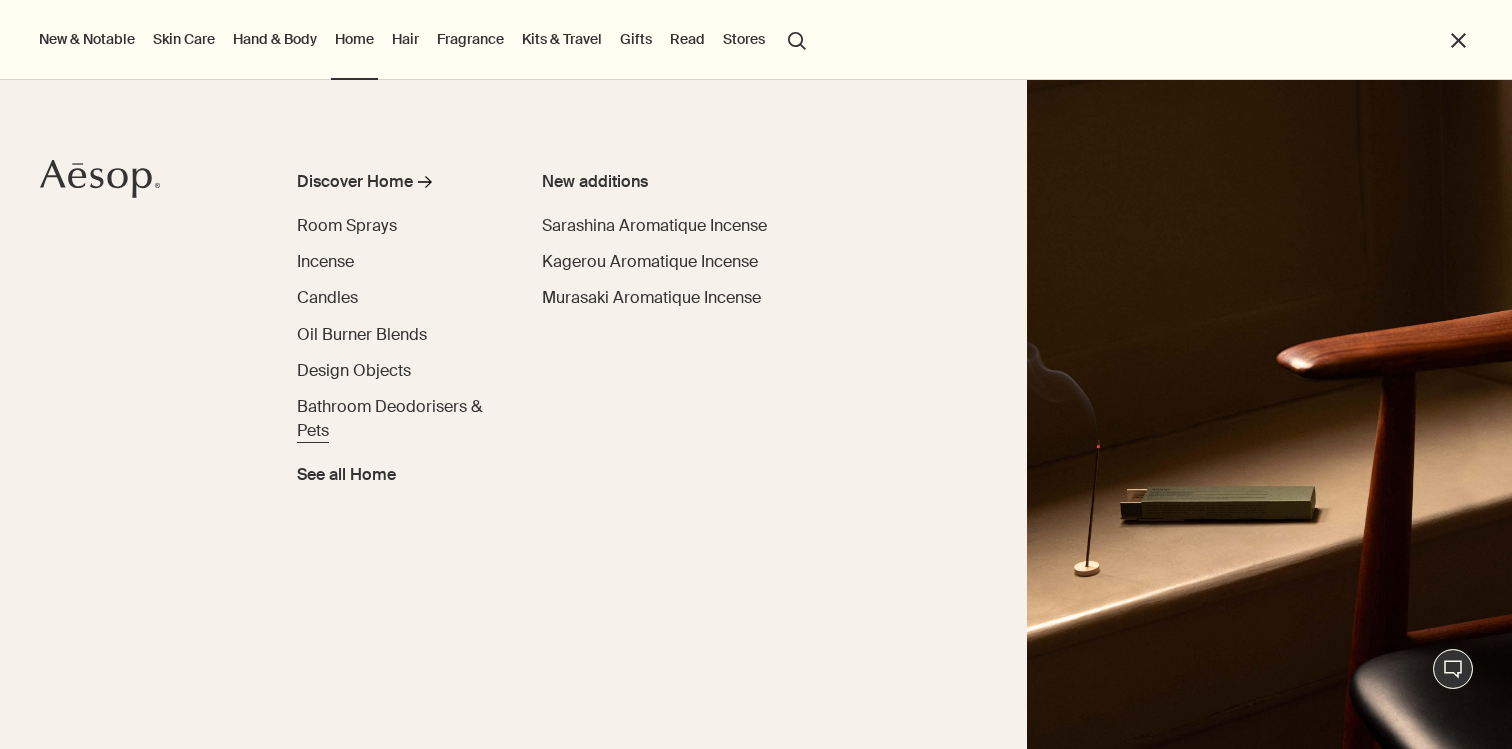 click on "Bathroom Deodorisers & Pets" at bounding box center [389, 418] 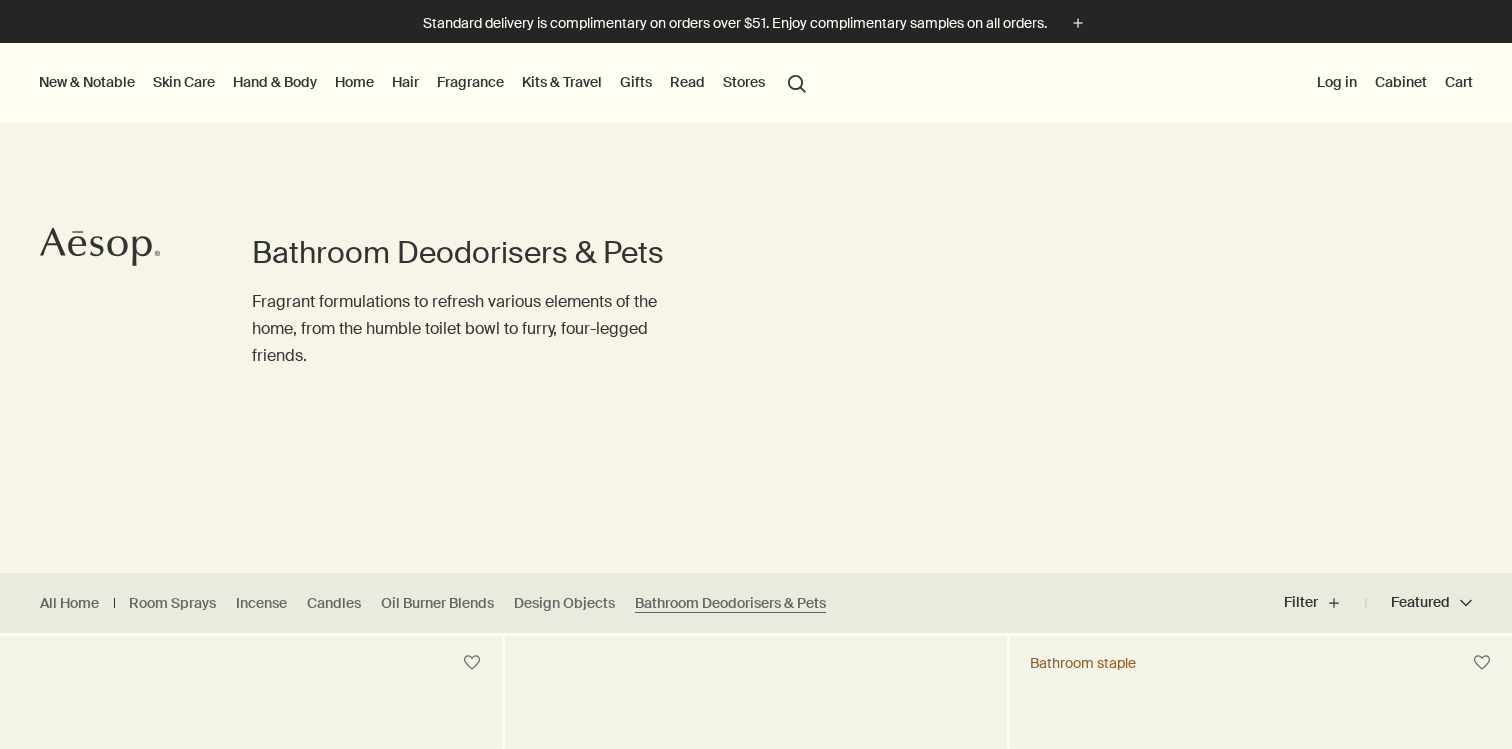 scroll, scrollTop: 0, scrollLeft: 0, axis: both 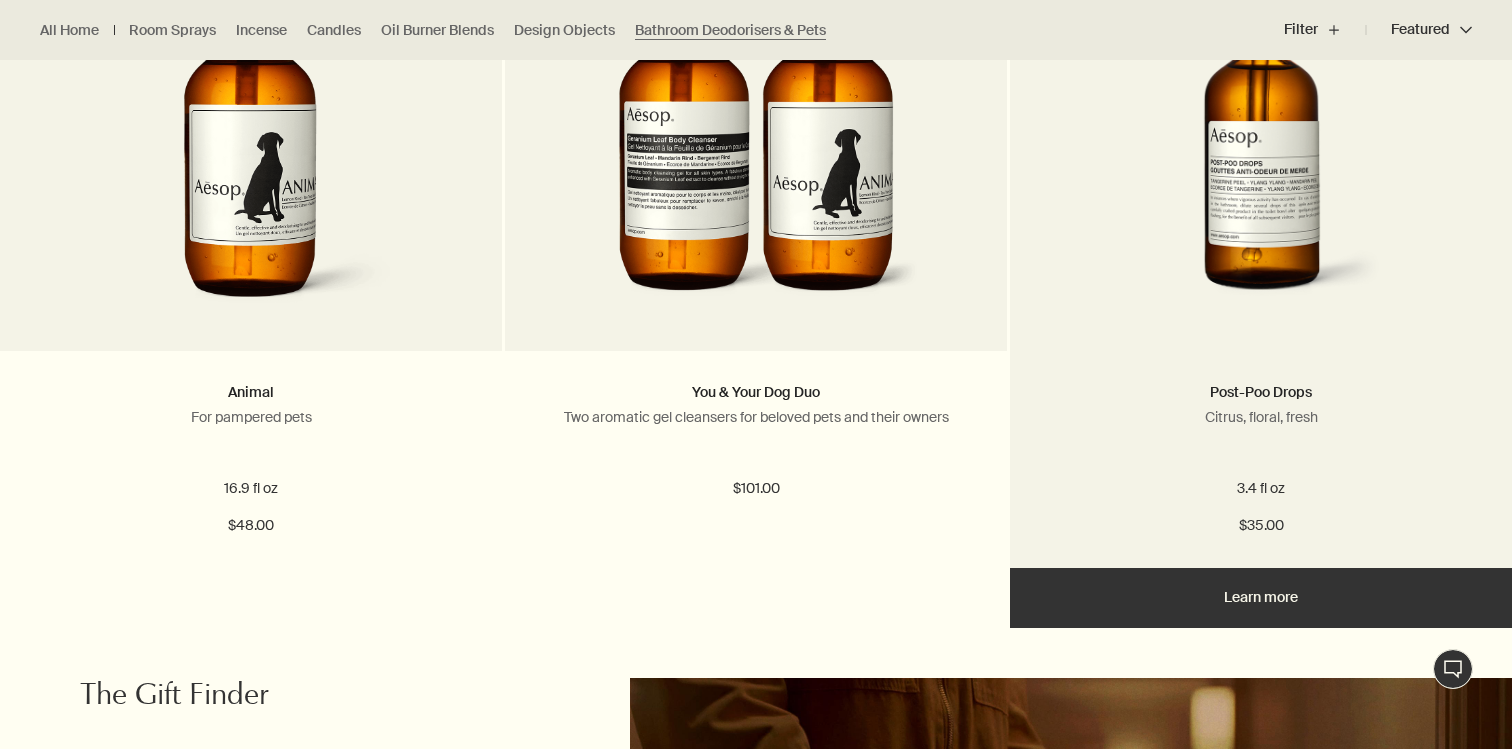 click at bounding box center [1260, 136] 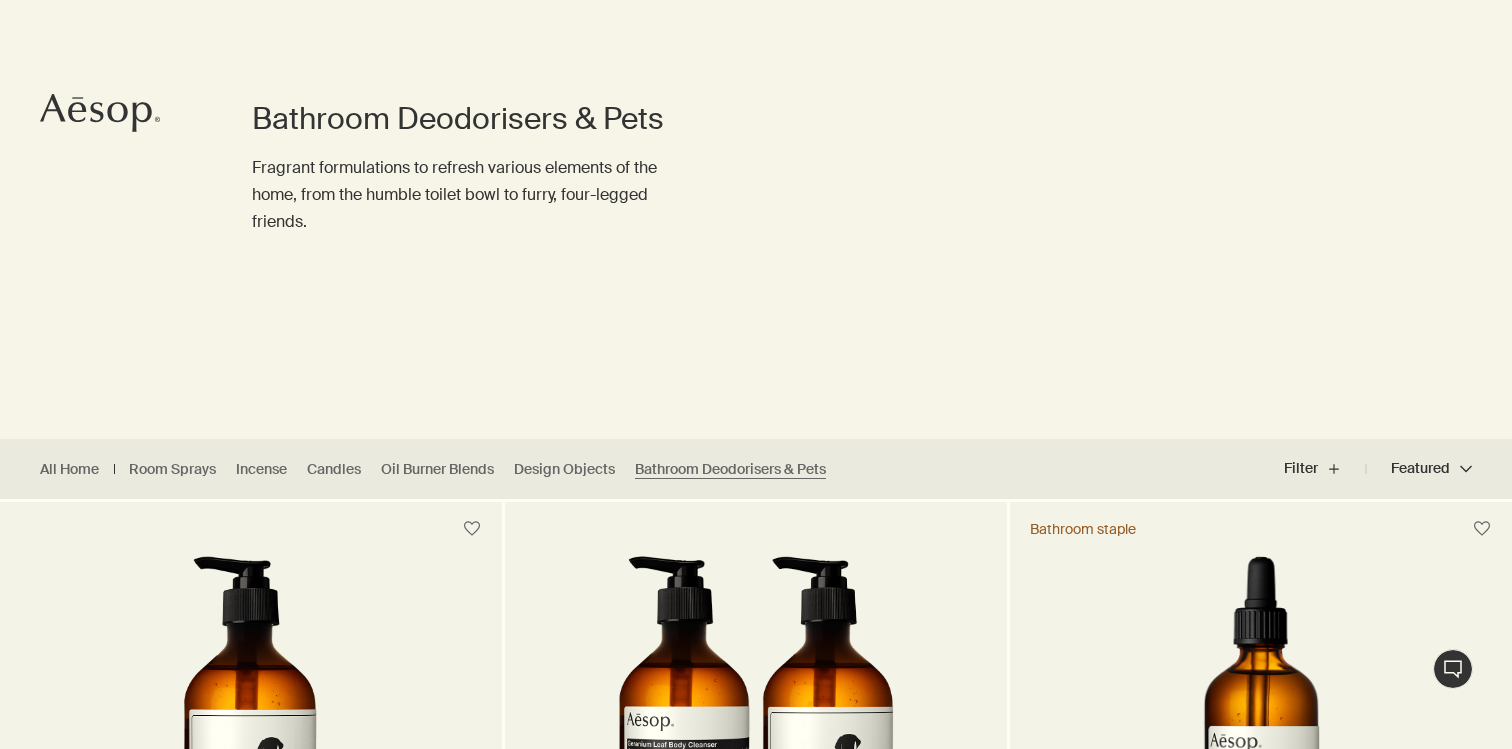 scroll, scrollTop: 0, scrollLeft: 0, axis: both 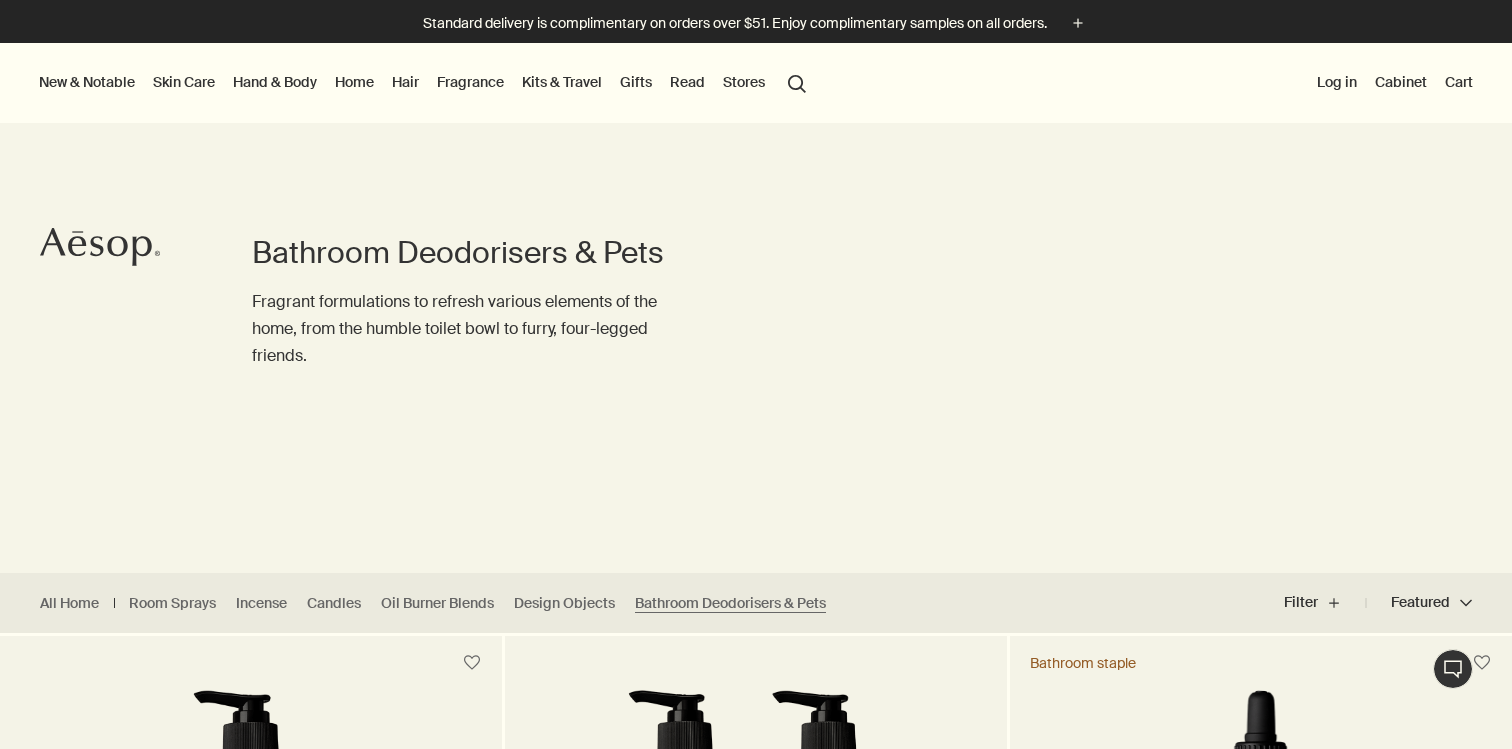 click on "Kits & Travel" at bounding box center (562, 82) 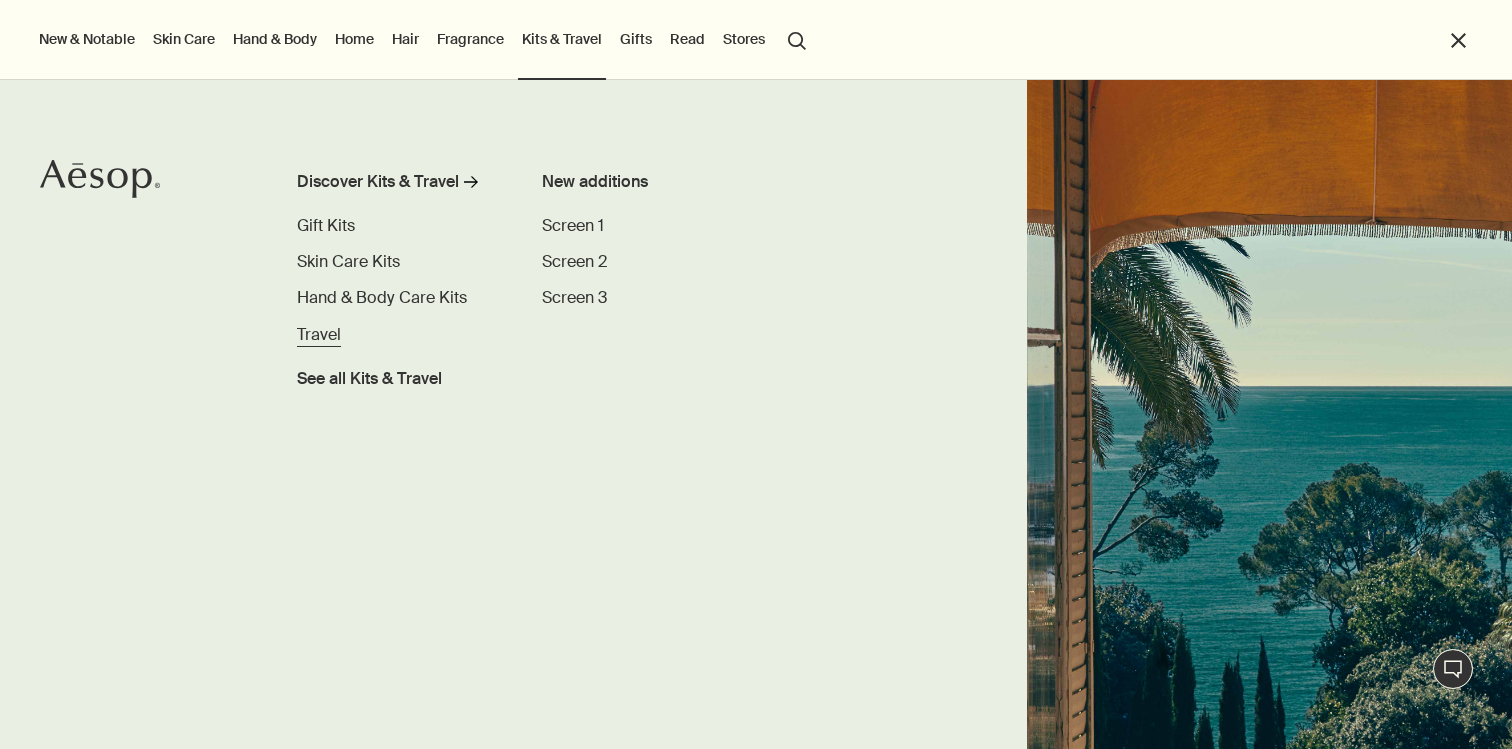 click on "Travel" at bounding box center (319, 334) 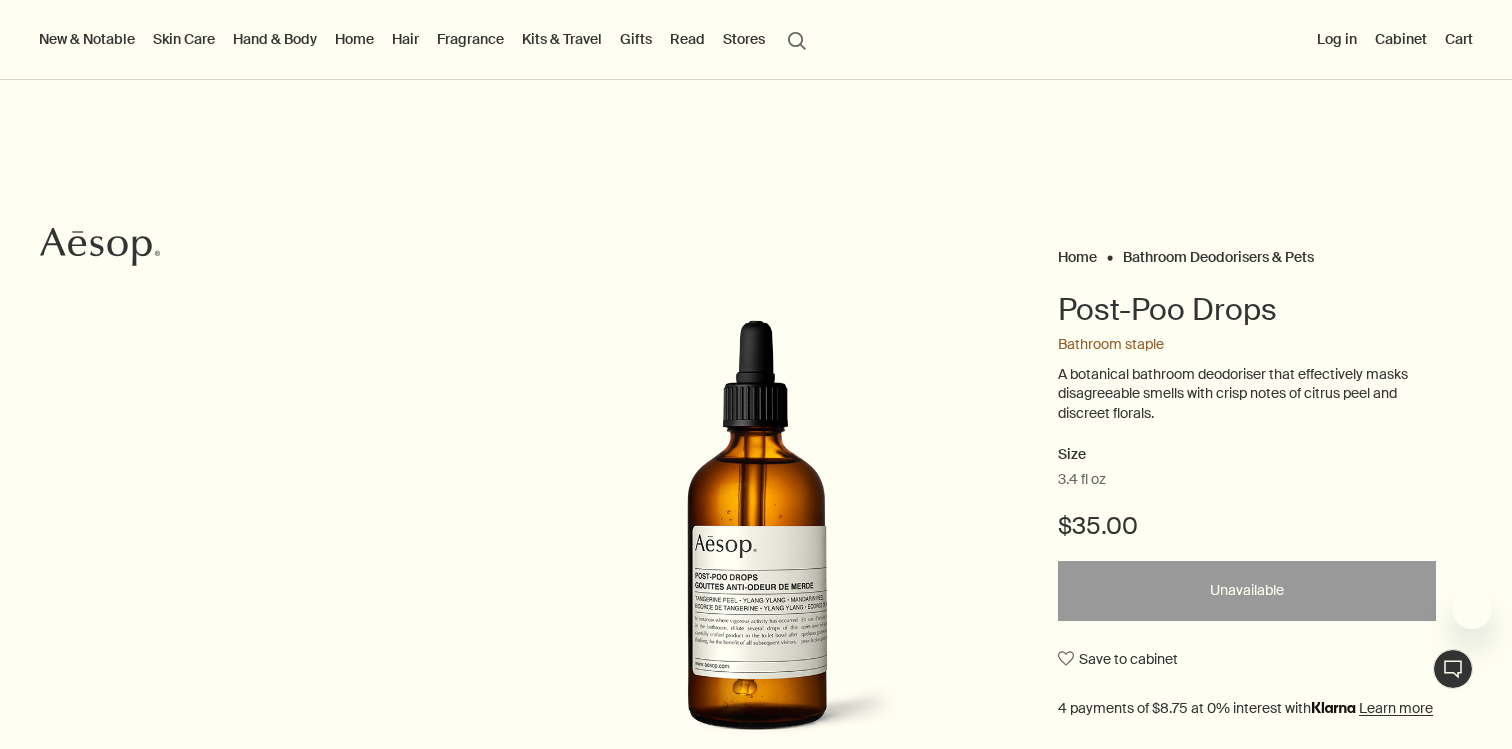 scroll, scrollTop: 0, scrollLeft: 0, axis: both 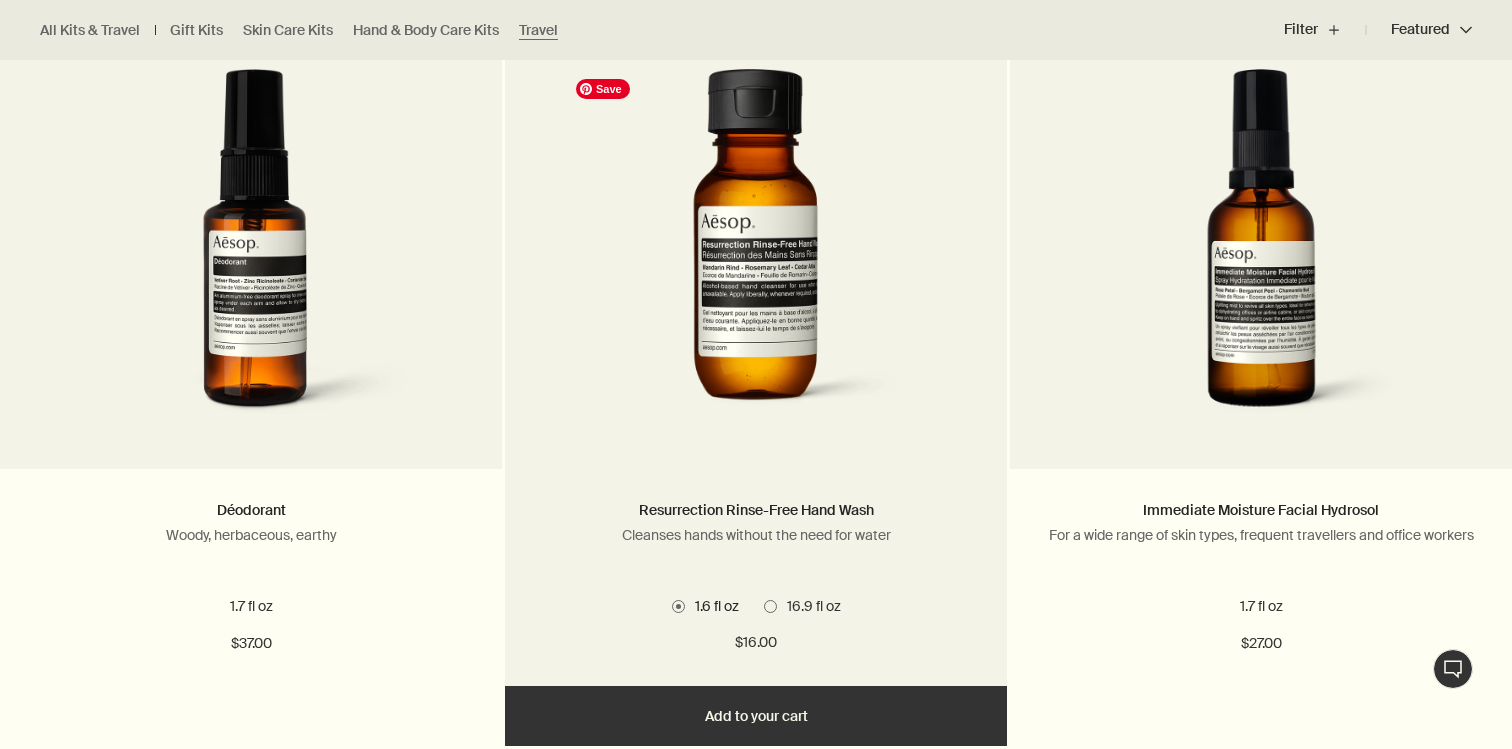 click at bounding box center (755, 254) 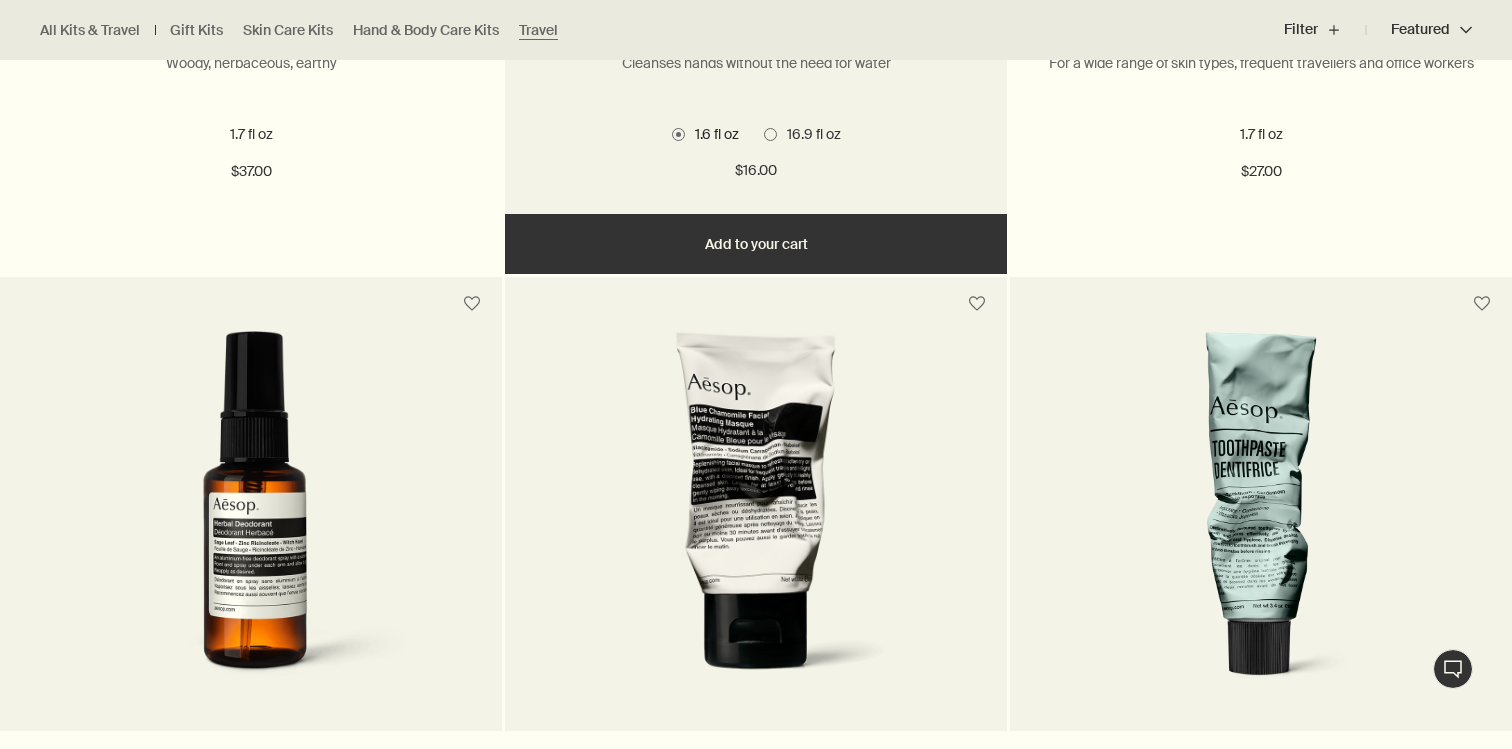 scroll, scrollTop: 1348, scrollLeft: 0, axis: vertical 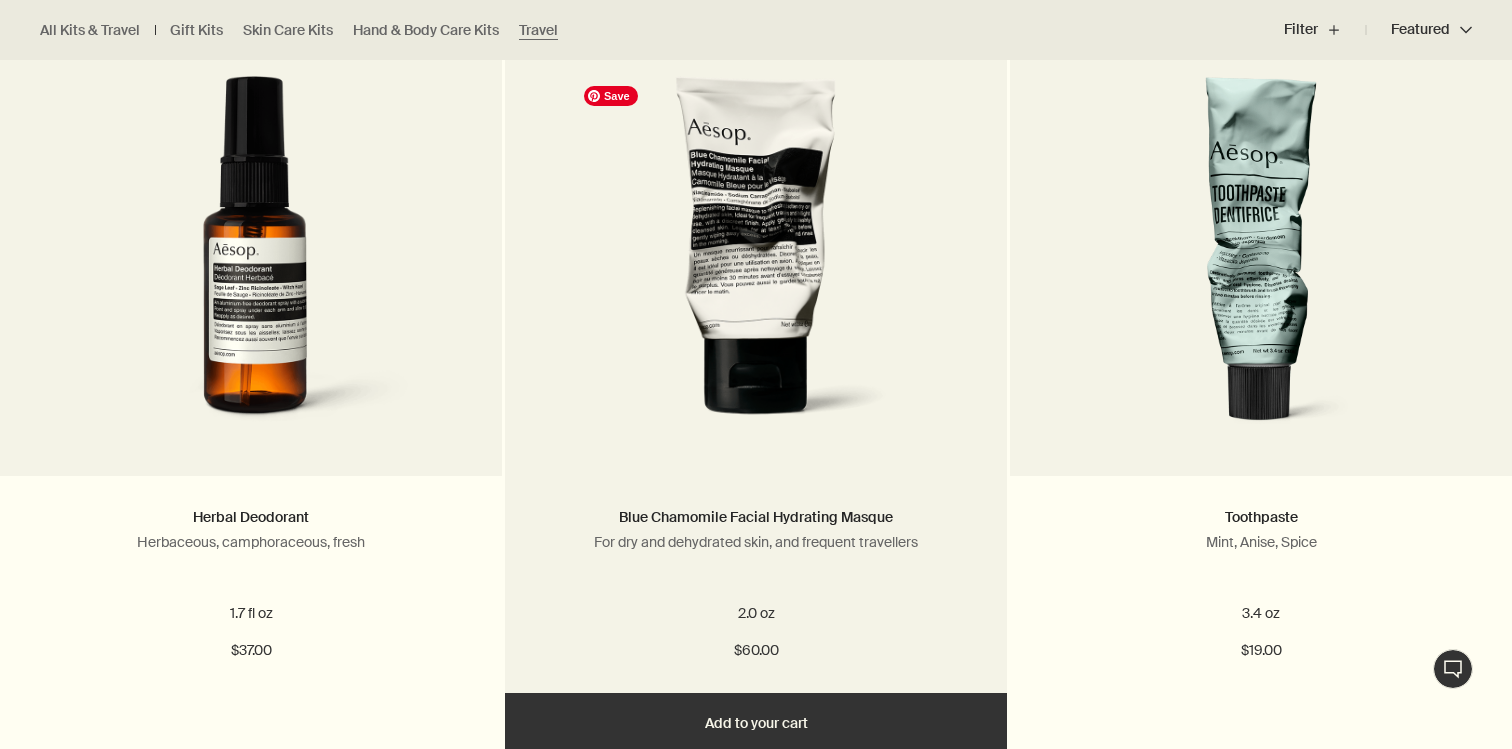 click at bounding box center (755, 261) 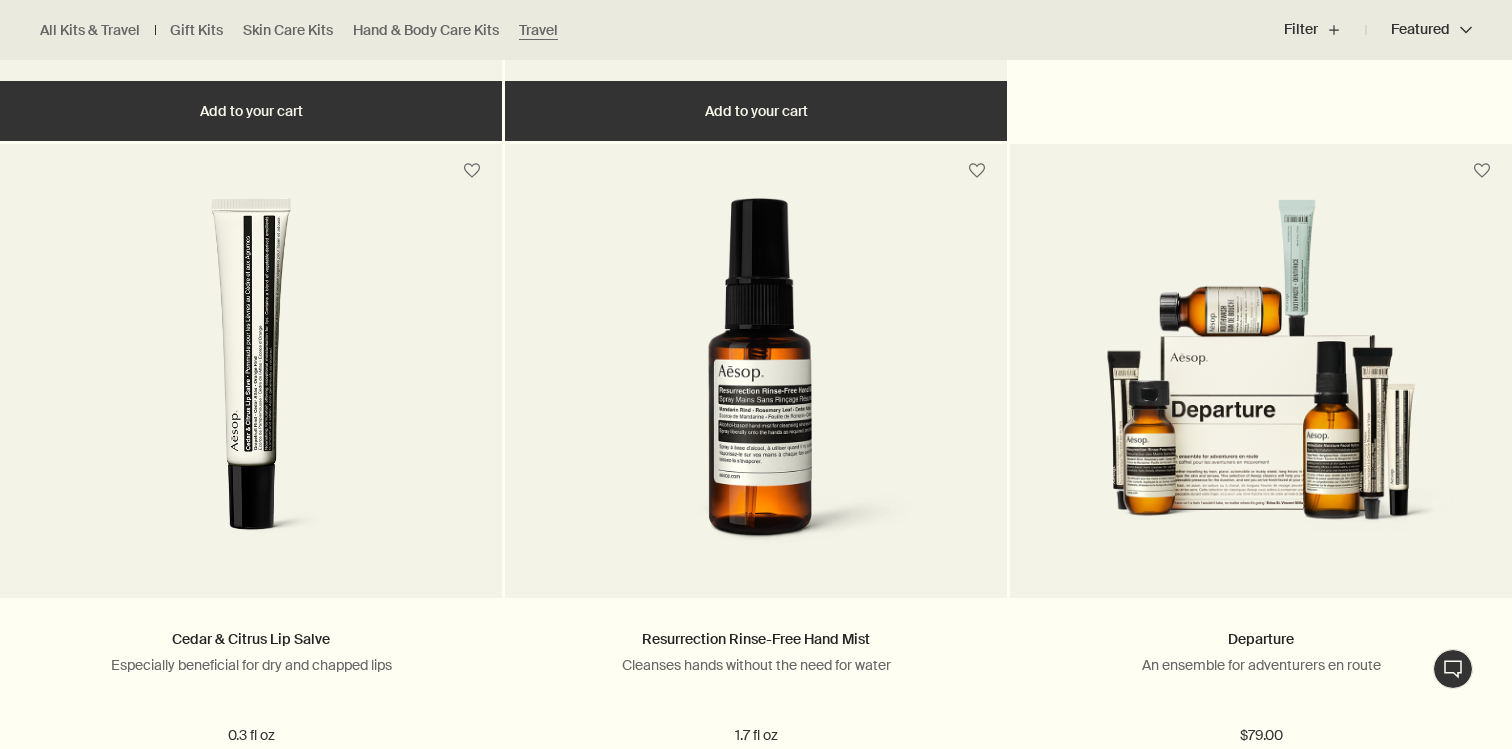 scroll, scrollTop: 2066, scrollLeft: 0, axis: vertical 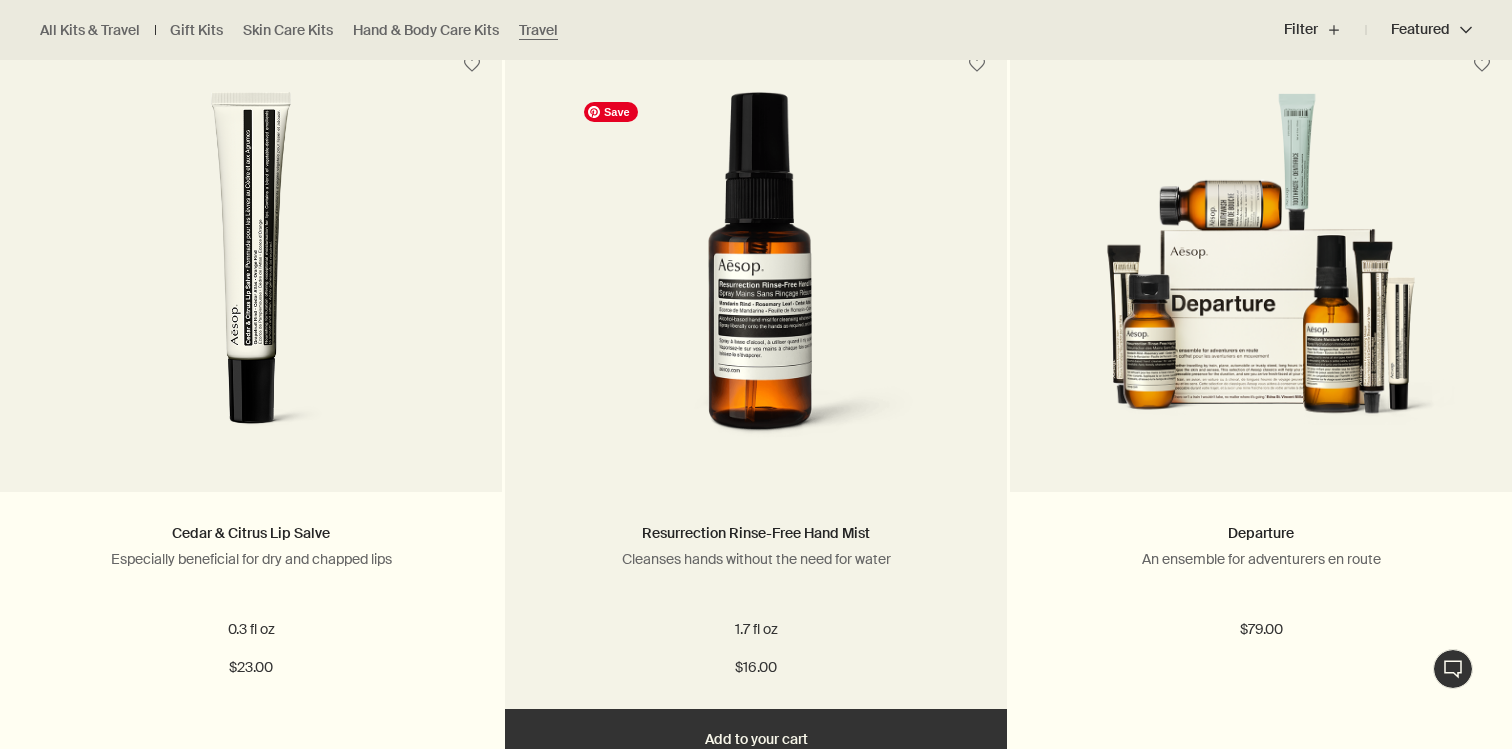 click at bounding box center [756, 277] 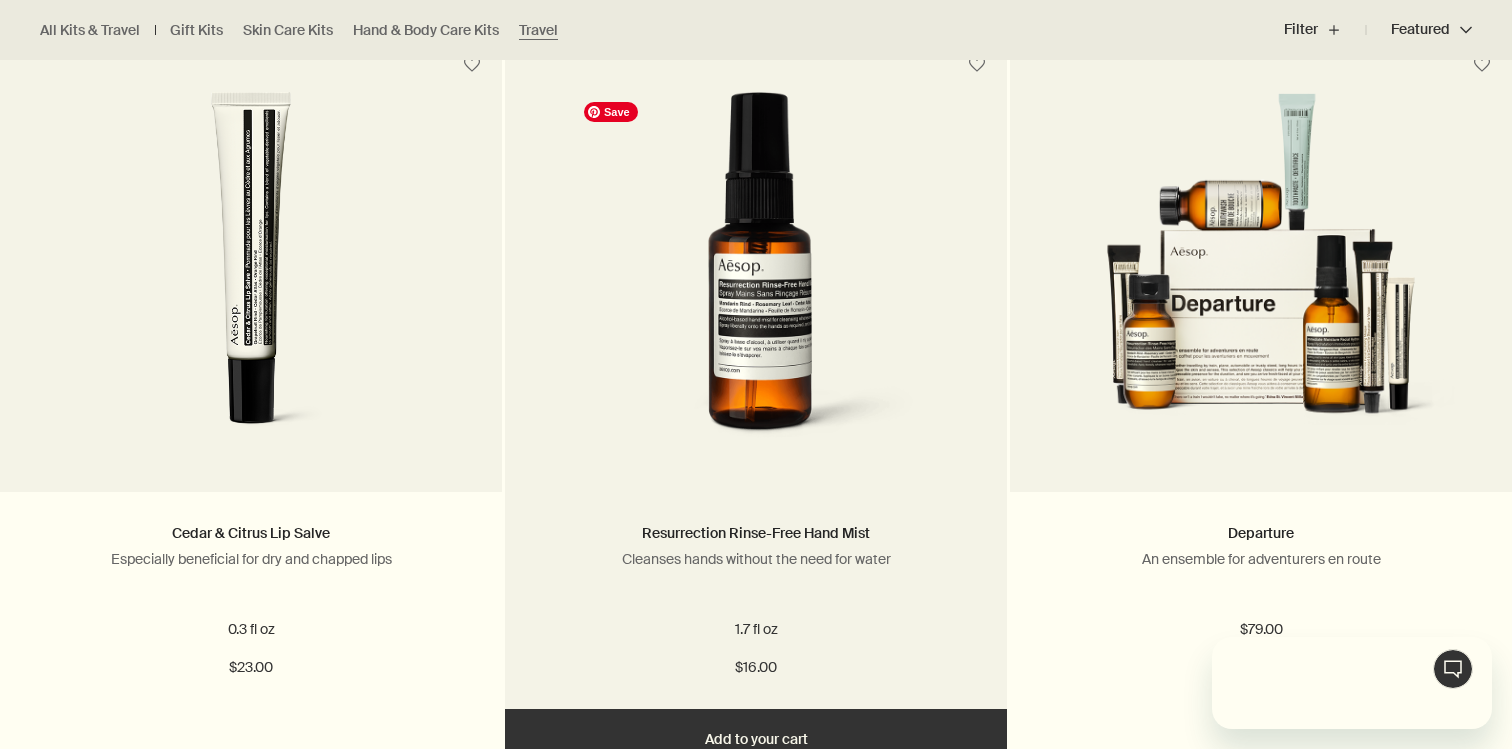 scroll, scrollTop: 0, scrollLeft: 0, axis: both 